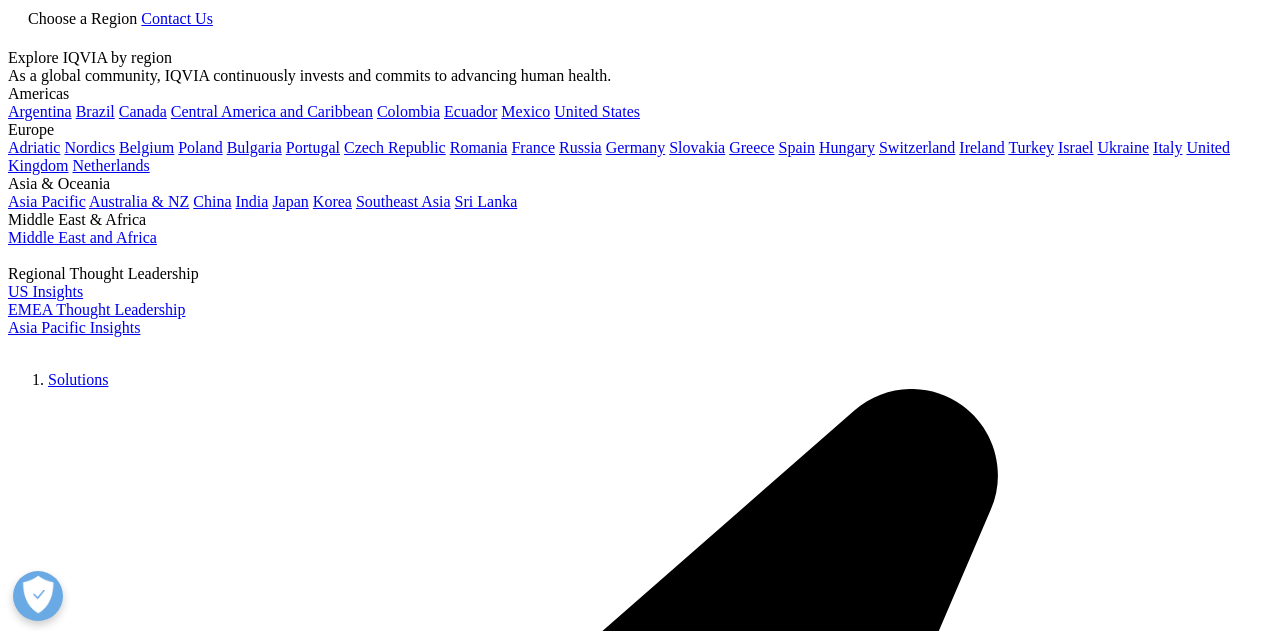 scroll, scrollTop: 0, scrollLeft: 0, axis: both 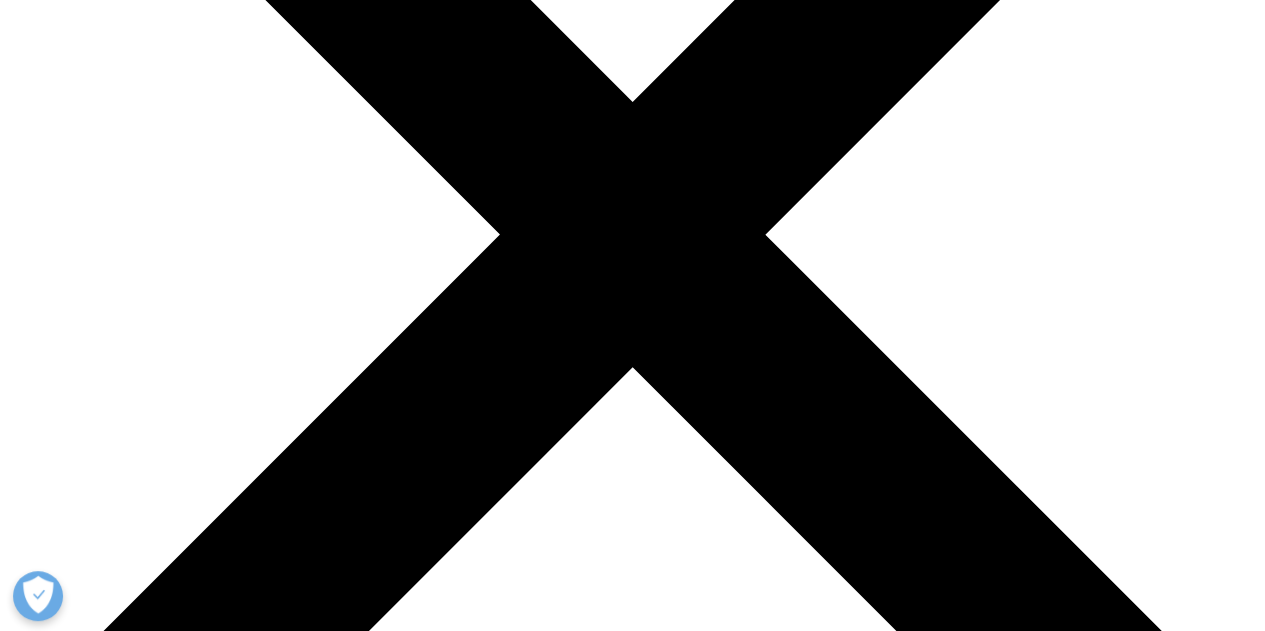 click on "Clear Search Loading
Choose a Region
Contact Us" at bounding box center [632, 14684] 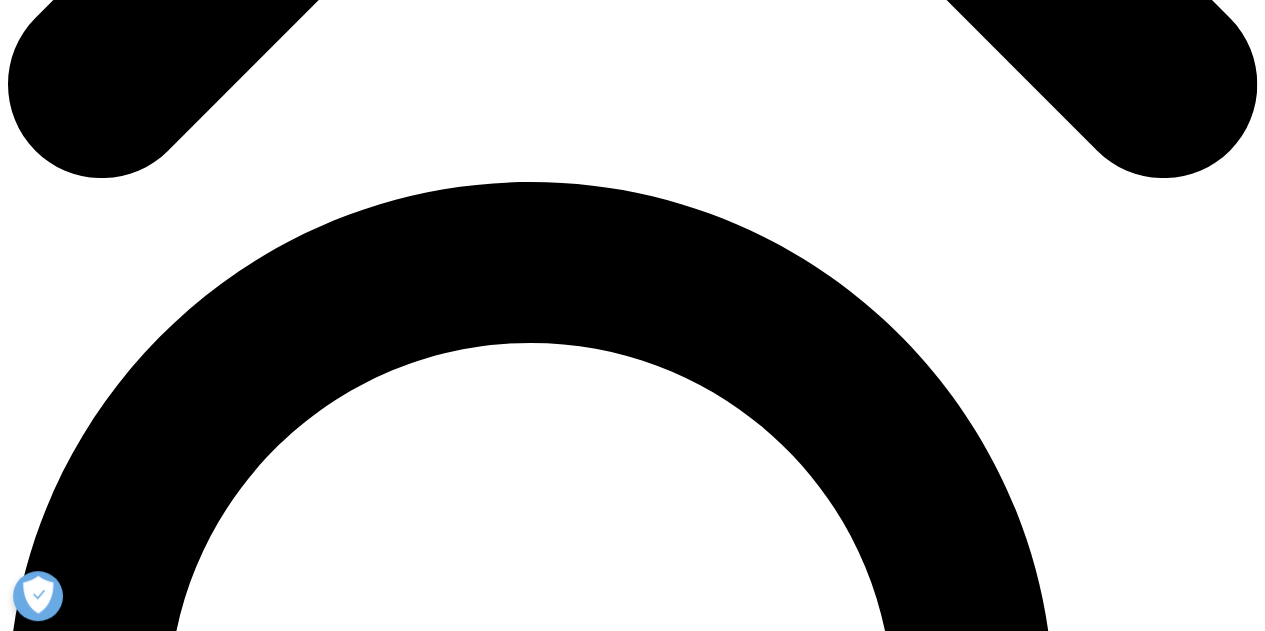 scroll, scrollTop: 1208, scrollLeft: 0, axis: vertical 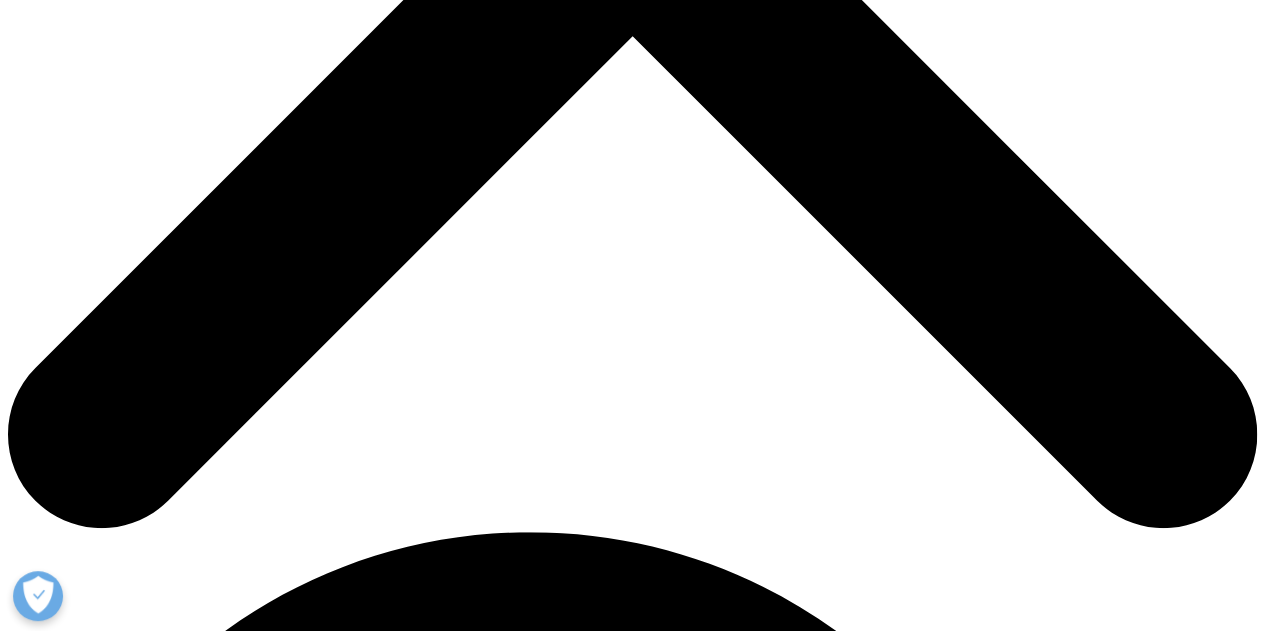 click on "Optimizing Patient Referral Pathways for Radioligand Therapies" at bounding box center (192, 27086) 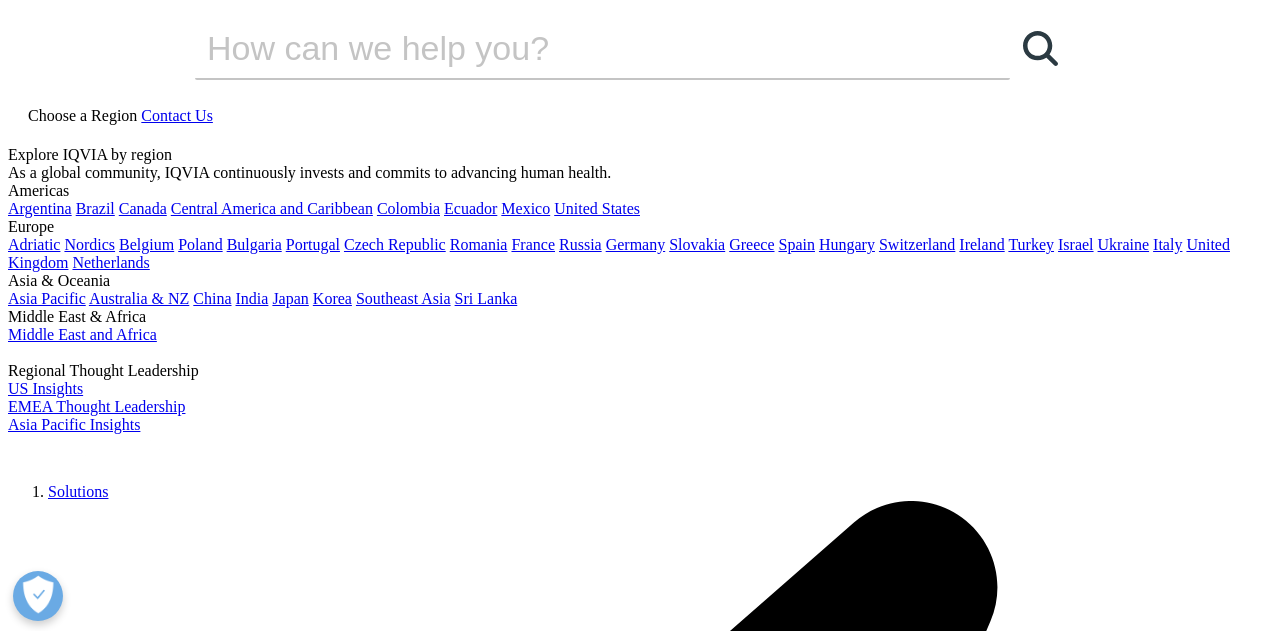 scroll, scrollTop: 0, scrollLeft: 0, axis: both 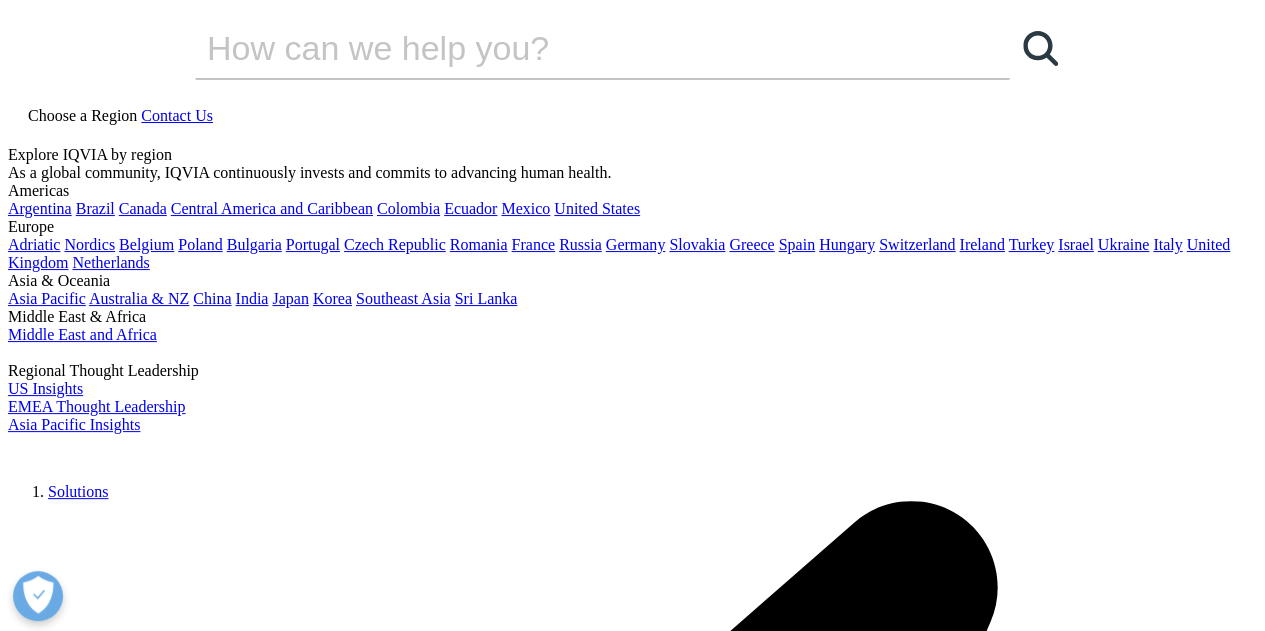 click on "Register" at bounding box center (34, 15809) 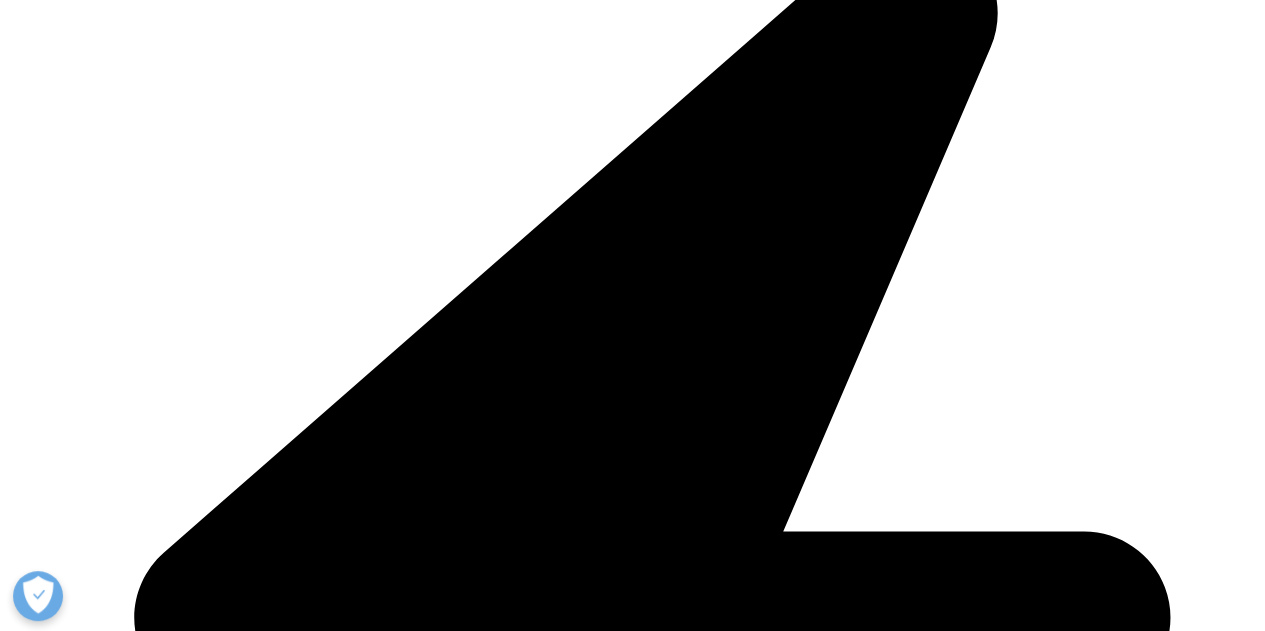scroll, scrollTop: 1164, scrollLeft: 0, axis: vertical 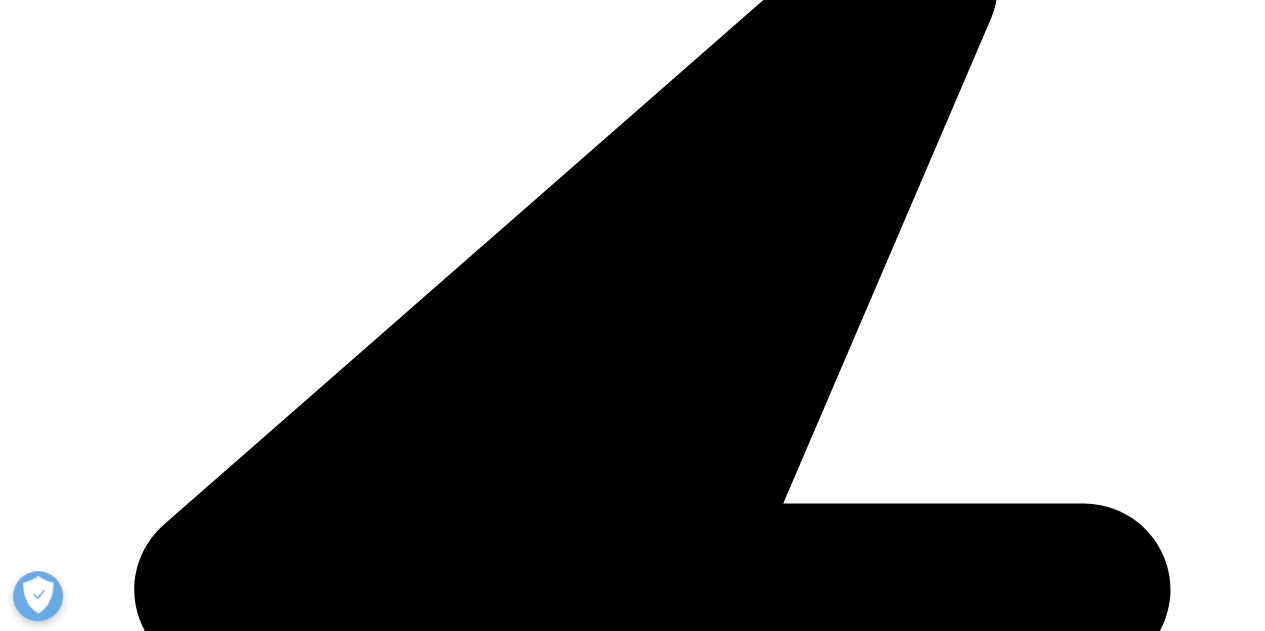 click on "Succeeding with Innovation: State of Radioligand Therapy Readiness in Europe" at bounding box center [234, 20478] 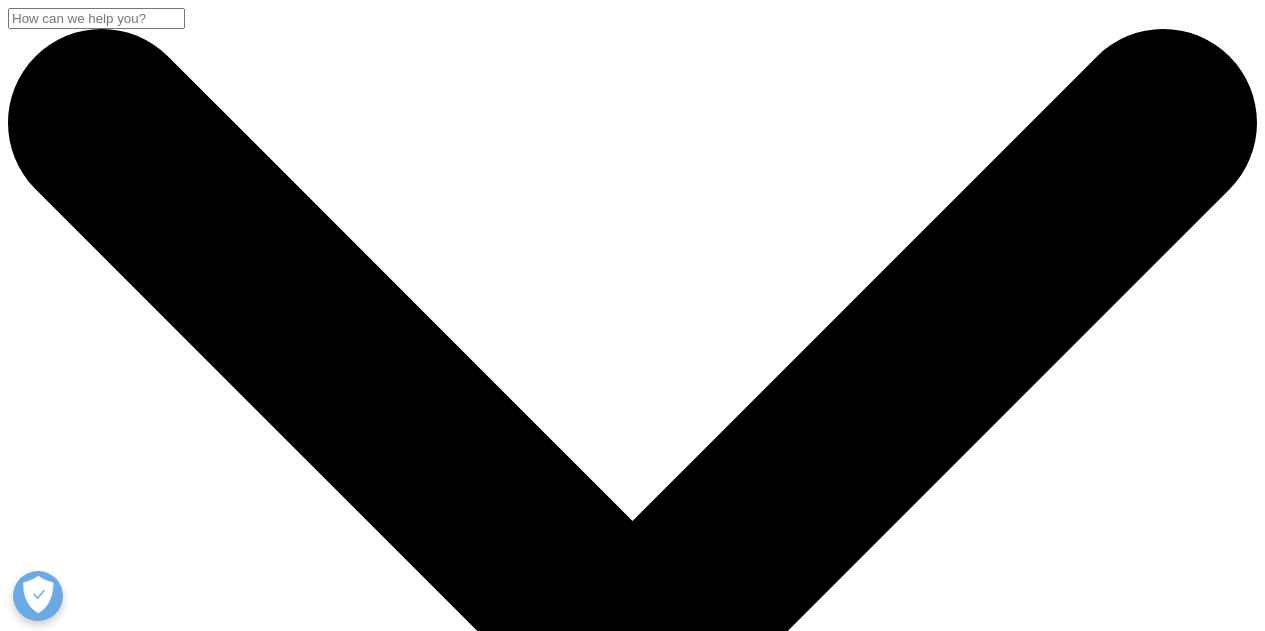 scroll, scrollTop: 0, scrollLeft: 0, axis: both 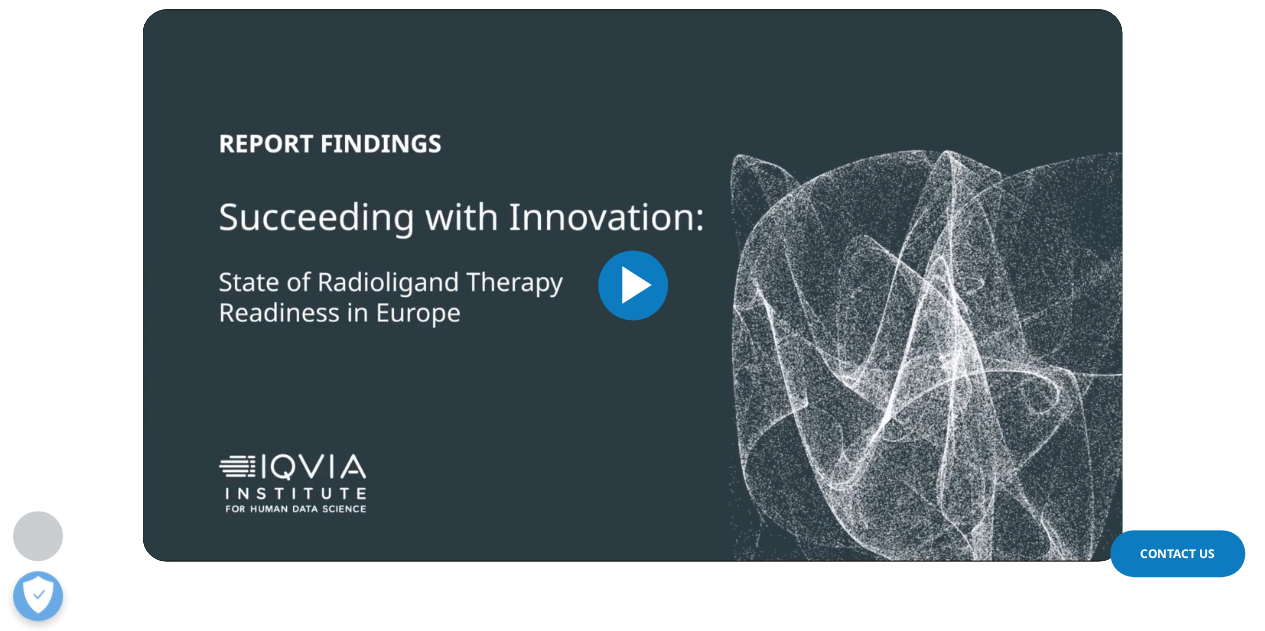 drag, startPoint x: 1275, startPoint y: 54, endPoint x: 1278, endPoint y: 276, distance: 222.02026 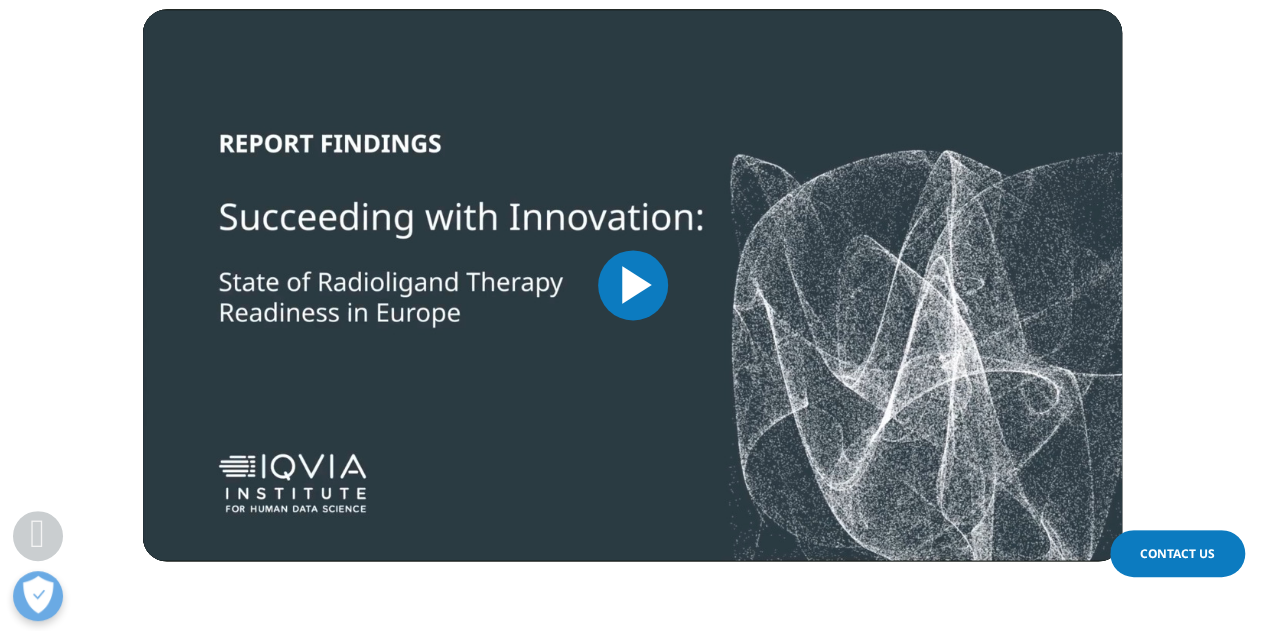 click on "Clear Search Loading
Choose a Region
Contact Us" at bounding box center (632, 468) 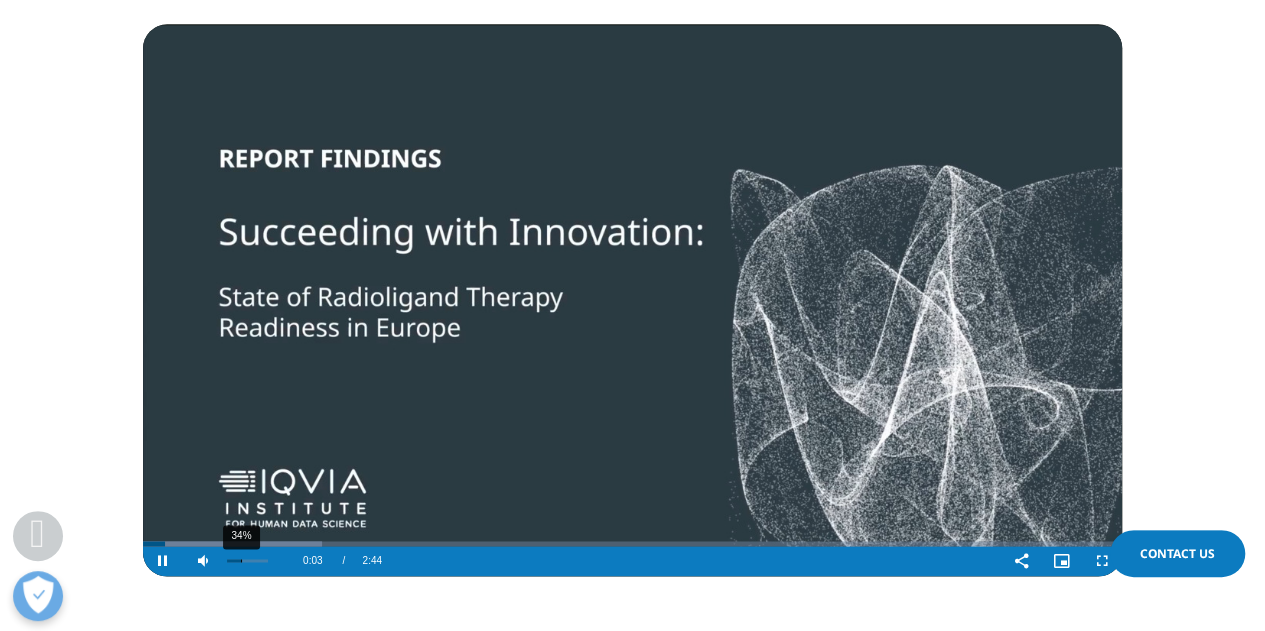 click on "34%" at bounding box center [241, 560] 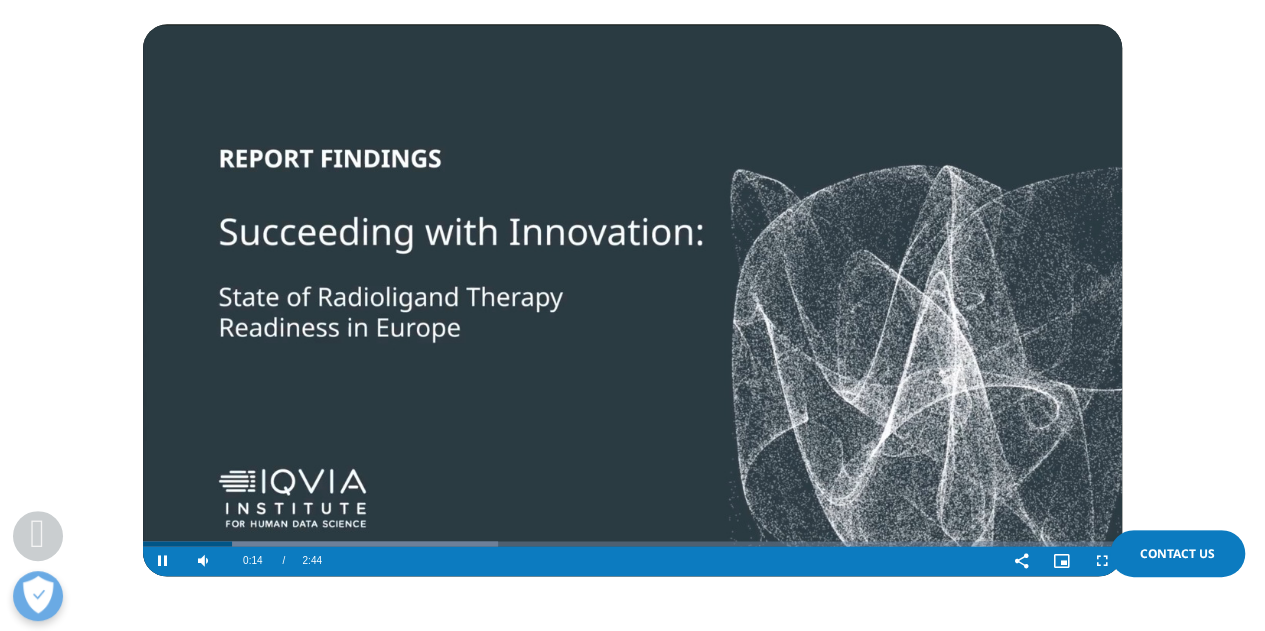 click at bounding box center (632, 300) 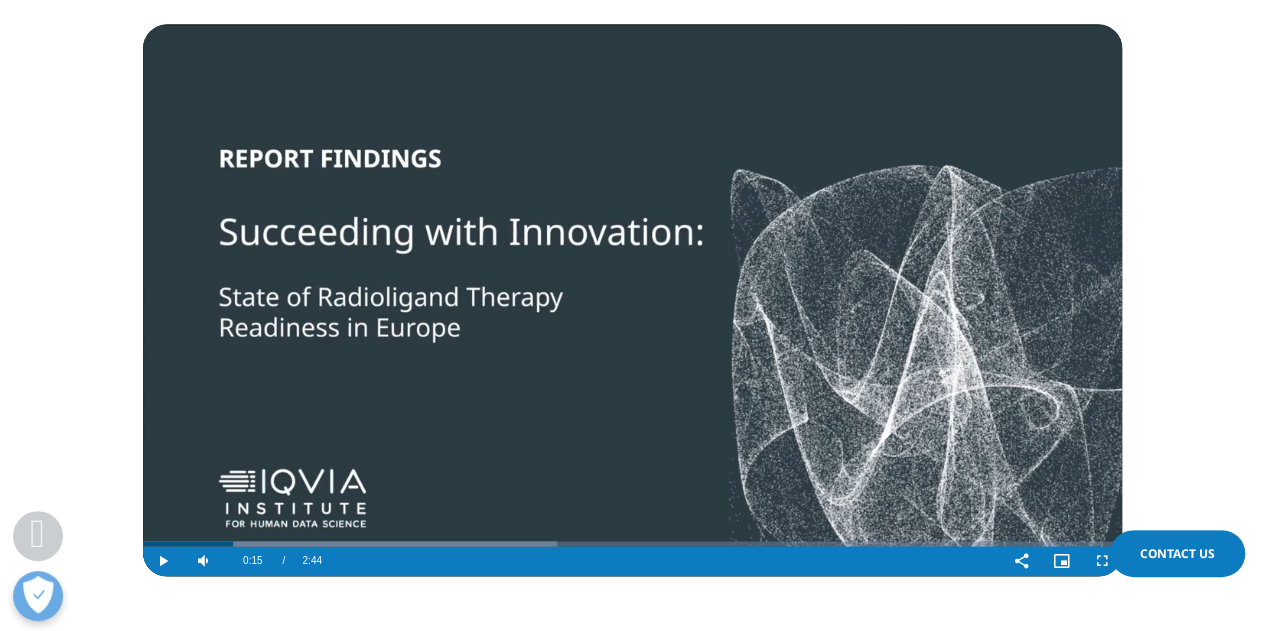click at bounding box center (632, 300) 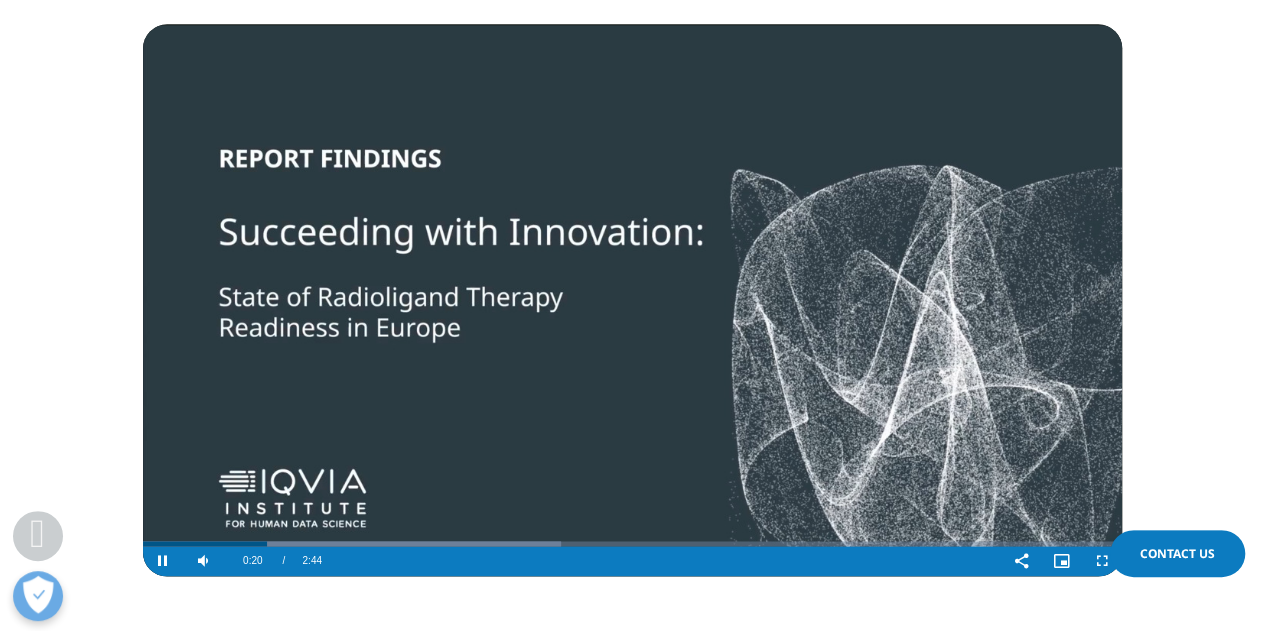 click at bounding box center [632, 300] 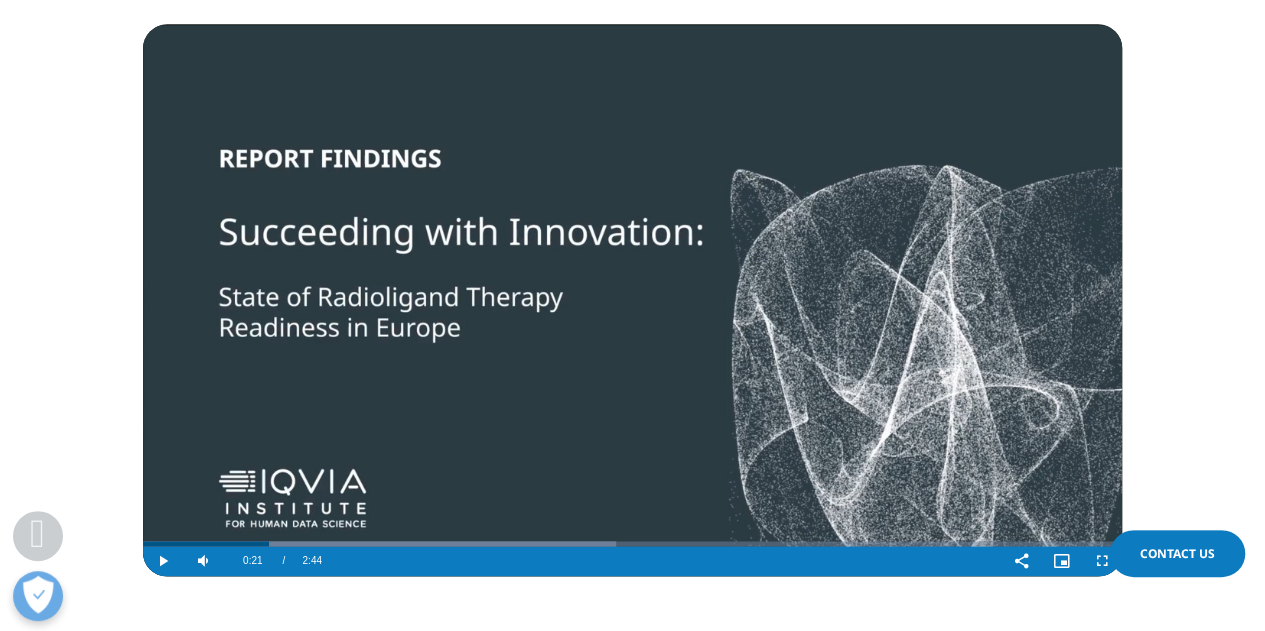 click at bounding box center (632, 300) 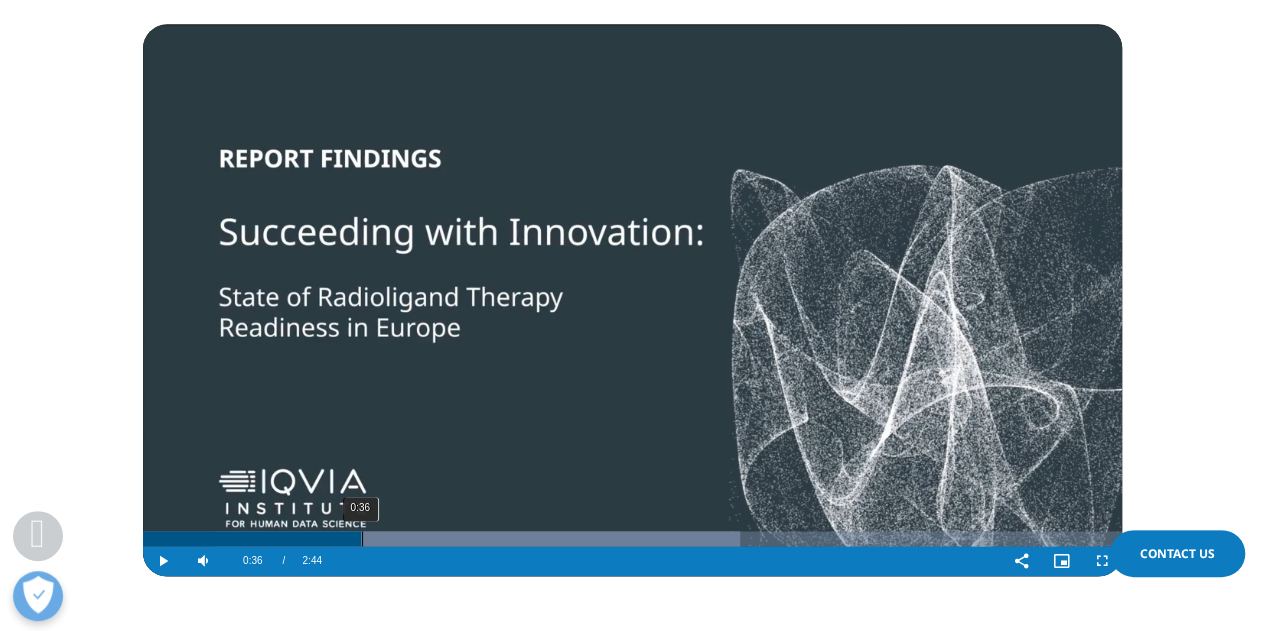 click on "0:36" at bounding box center (362, 538) 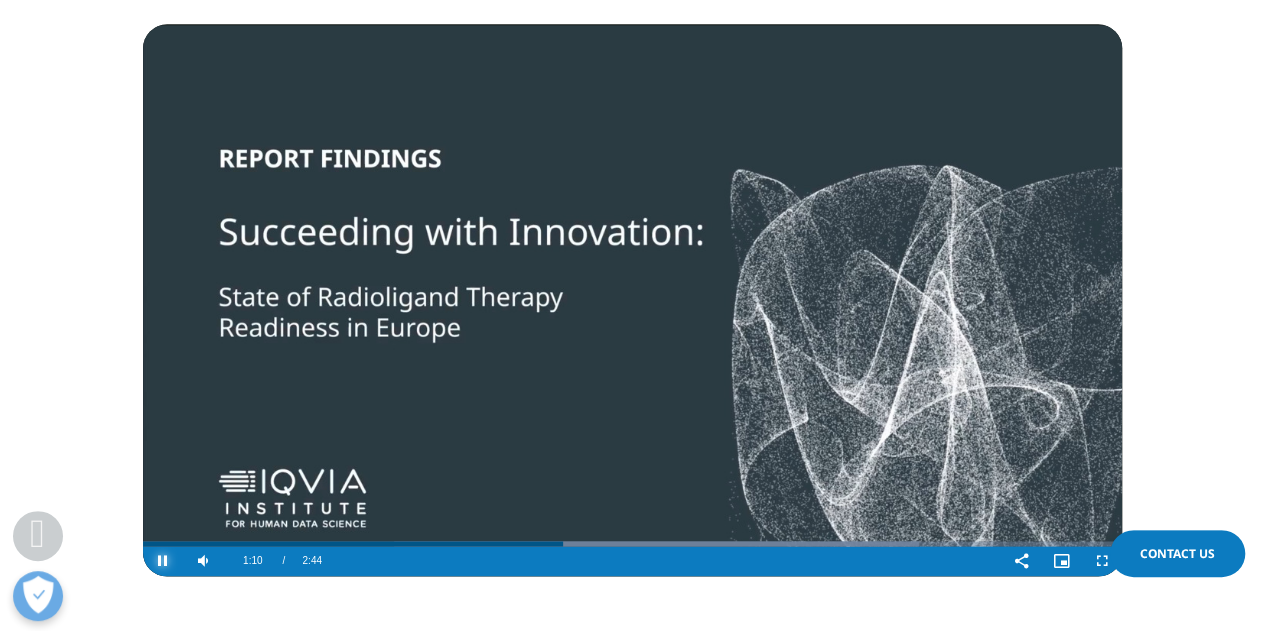 click at bounding box center (163, 561) 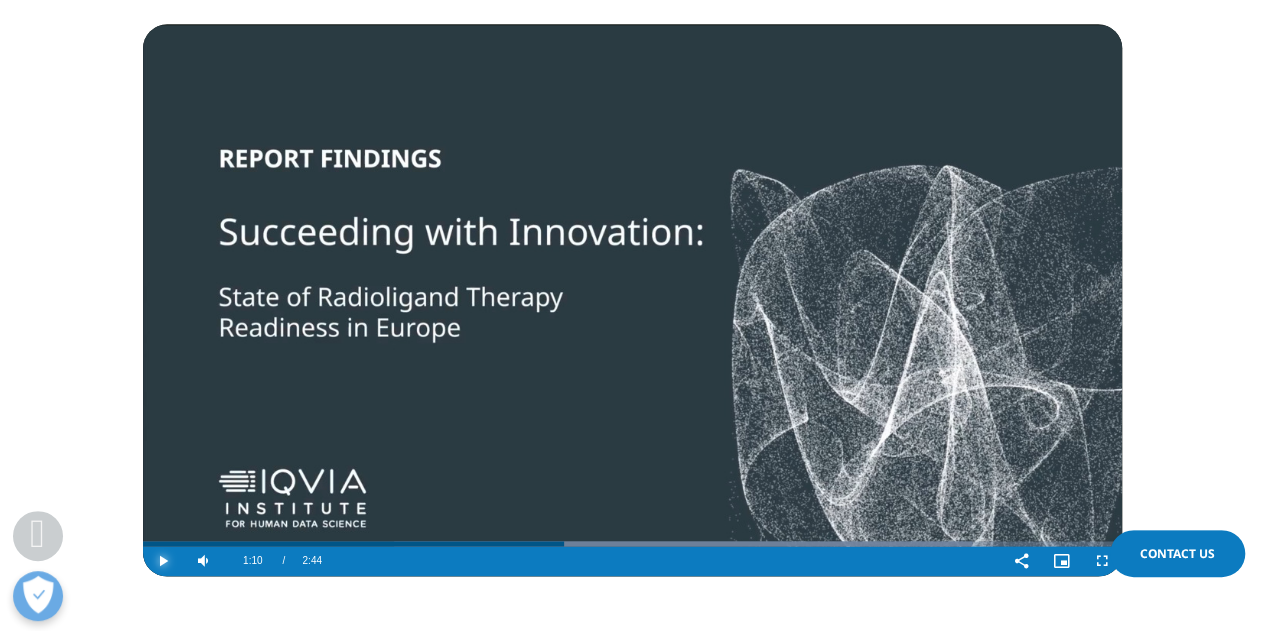 click at bounding box center [163, 561] 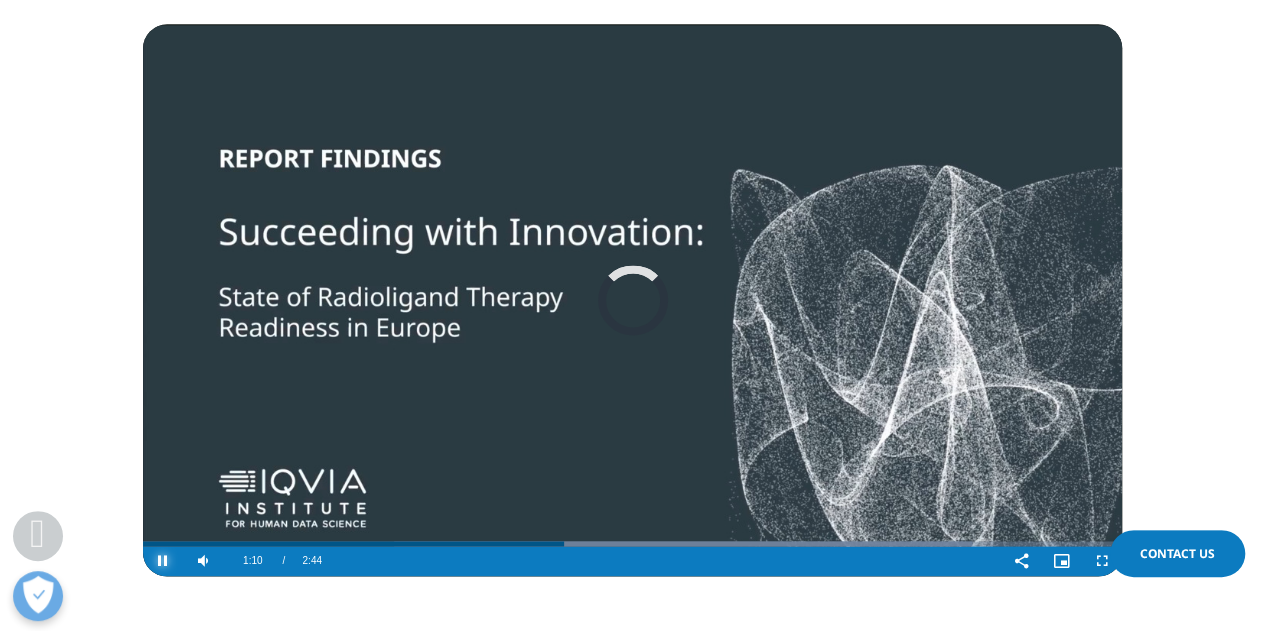 click at bounding box center (163, 561) 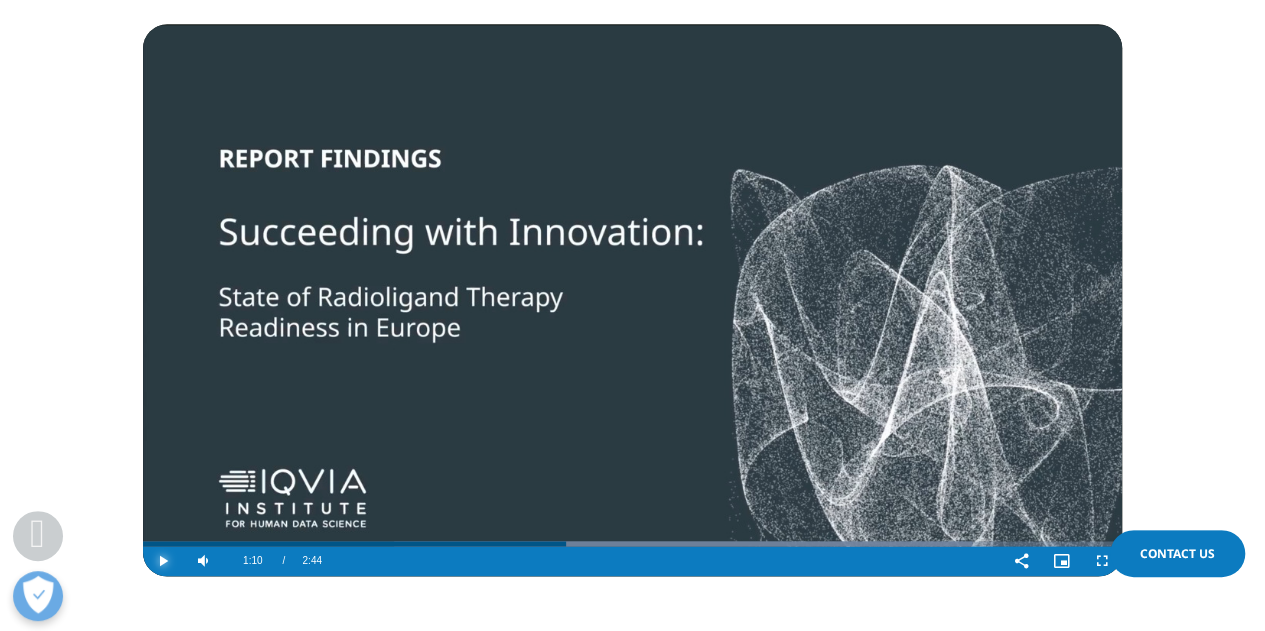 click at bounding box center [163, 561] 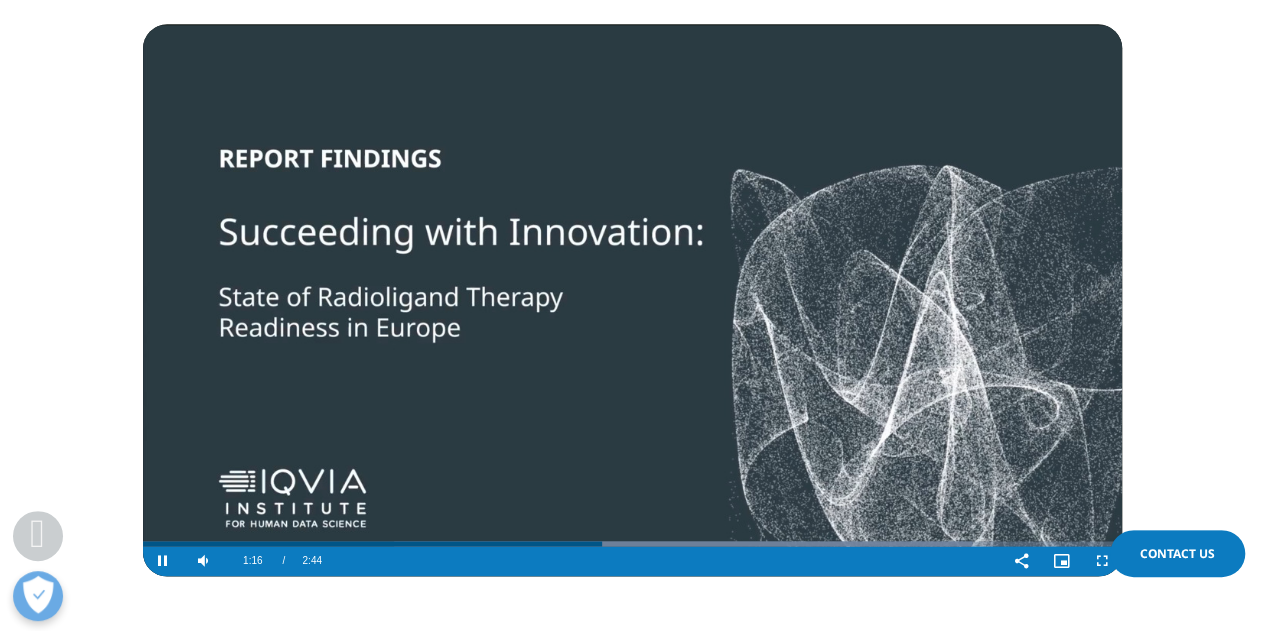 click at bounding box center [632, 300] 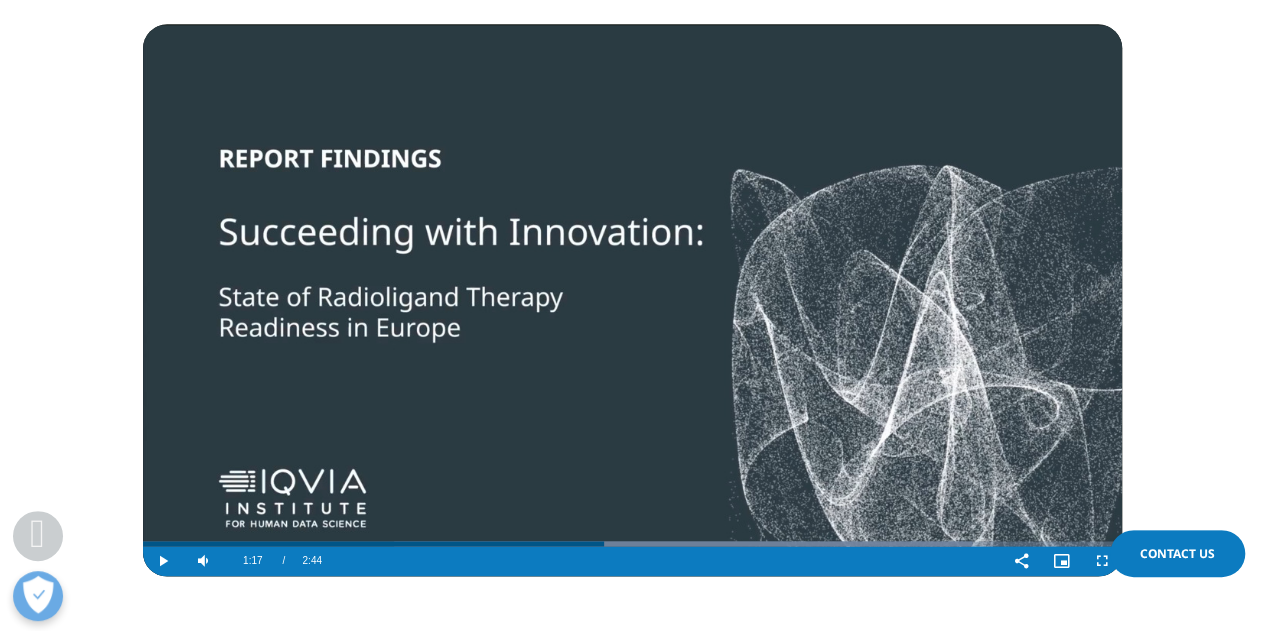 click at bounding box center [632, 300] 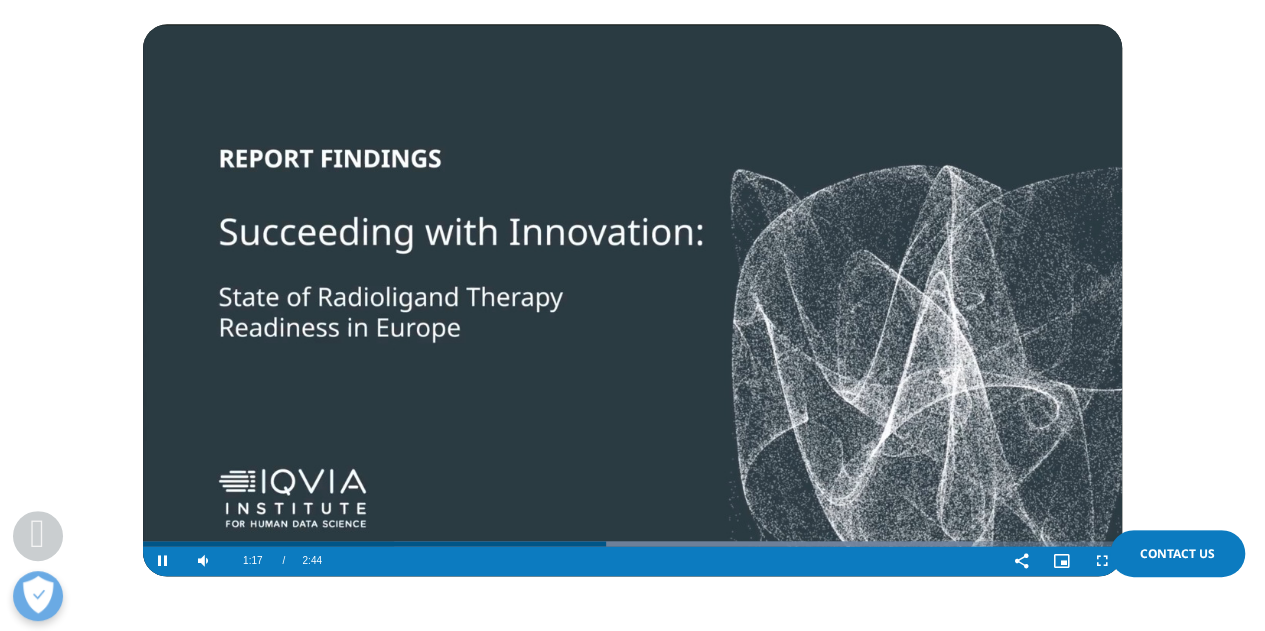 click at bounding box center (632, 300) 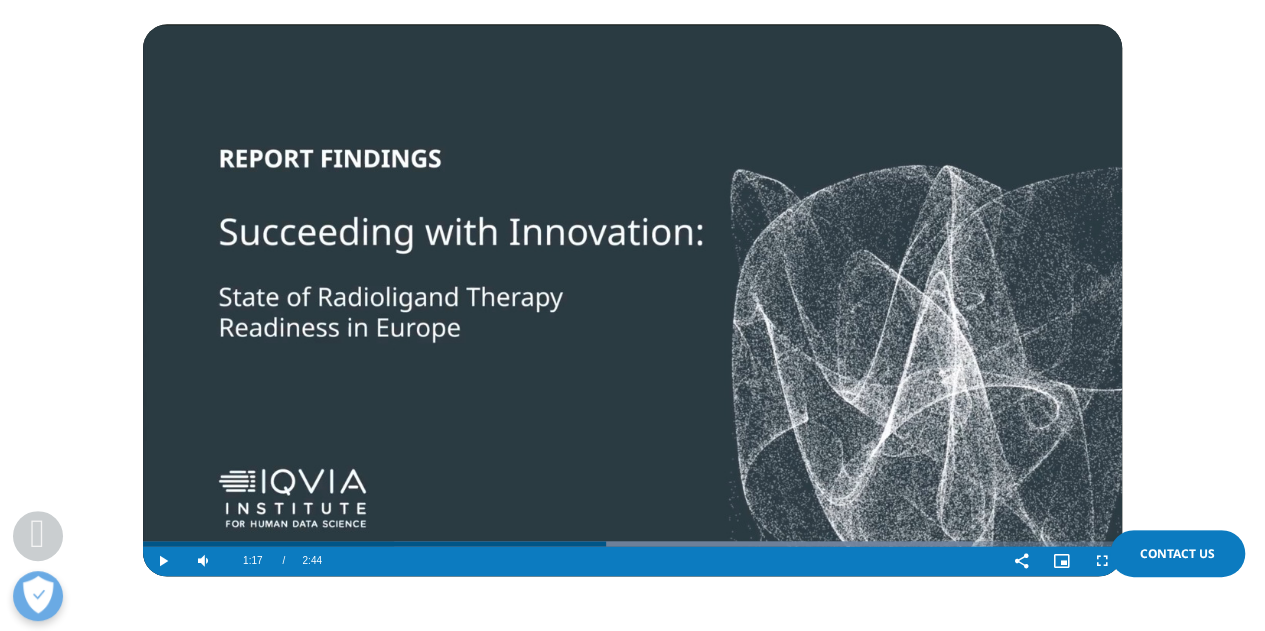 click at bounding box center [632, 300] 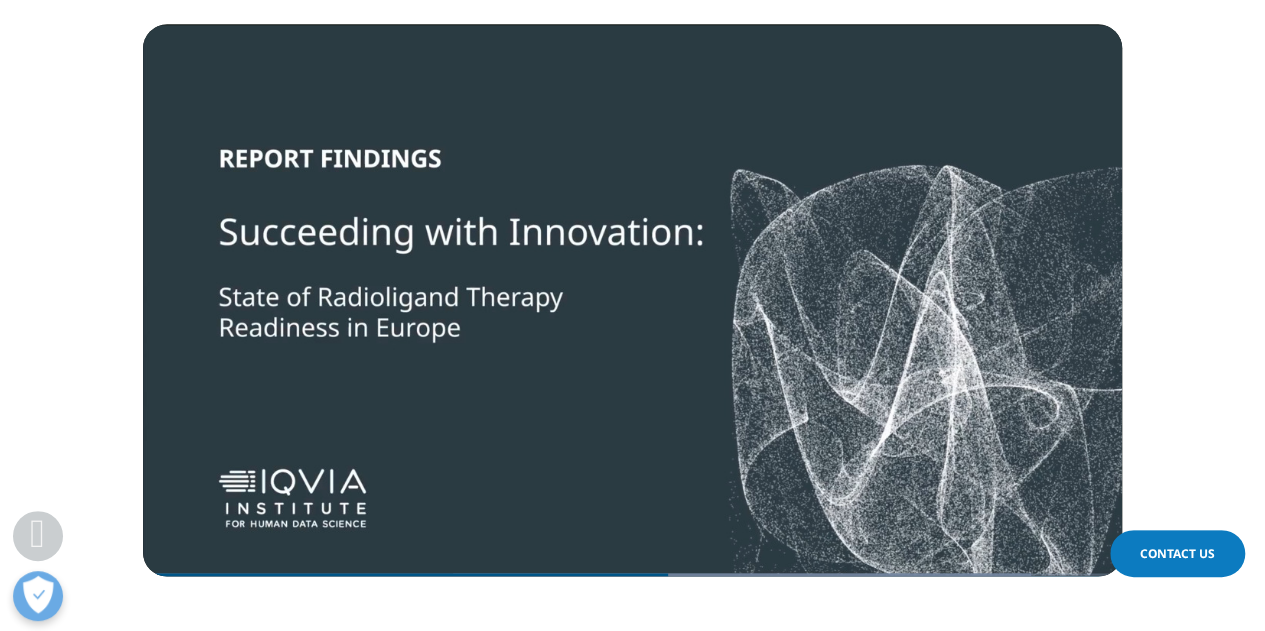 click at bounding box center [632, 300] 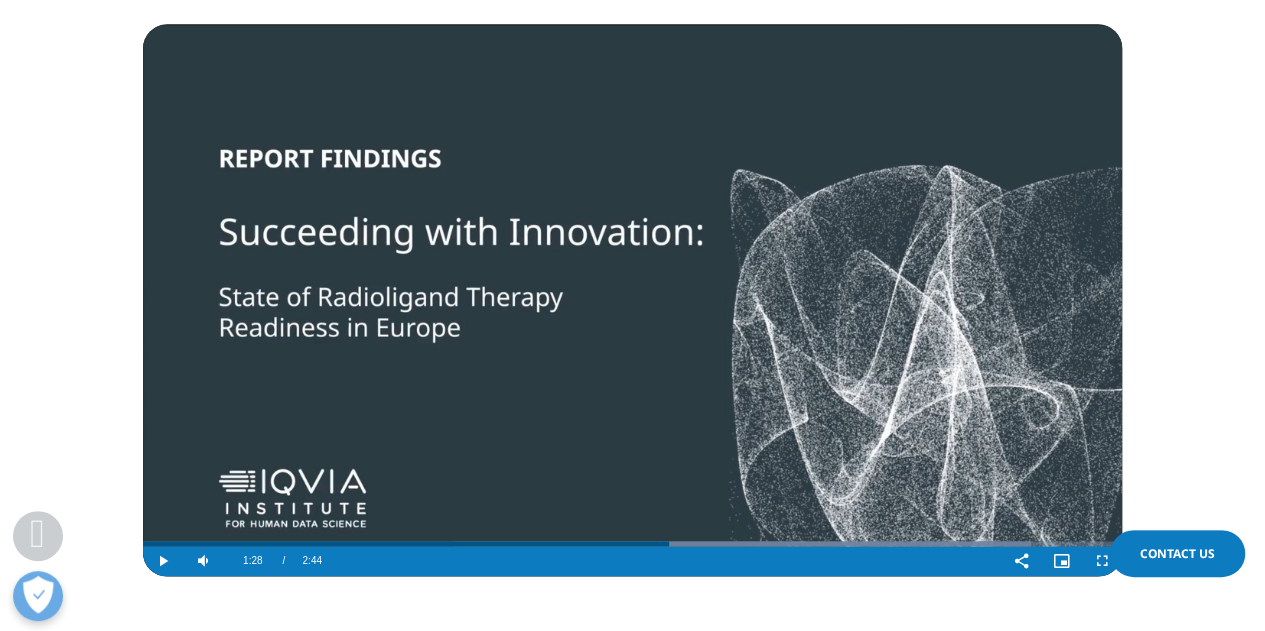 click at bounding box center (632, 300) 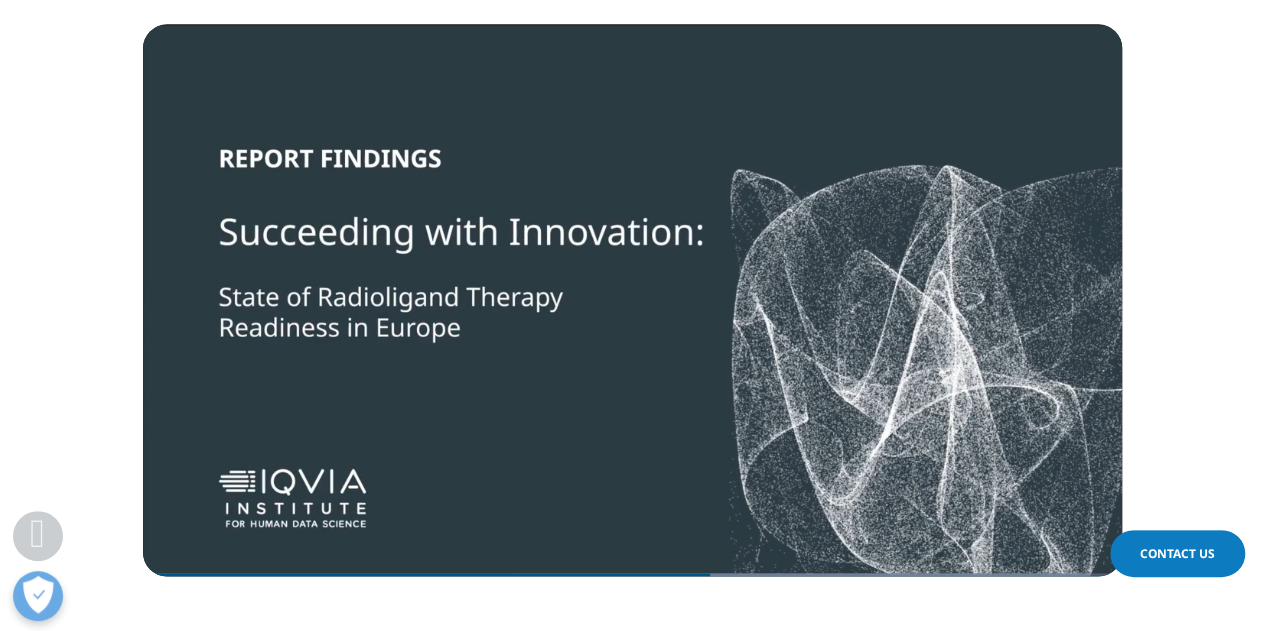 click at bounding box center [632, 300] 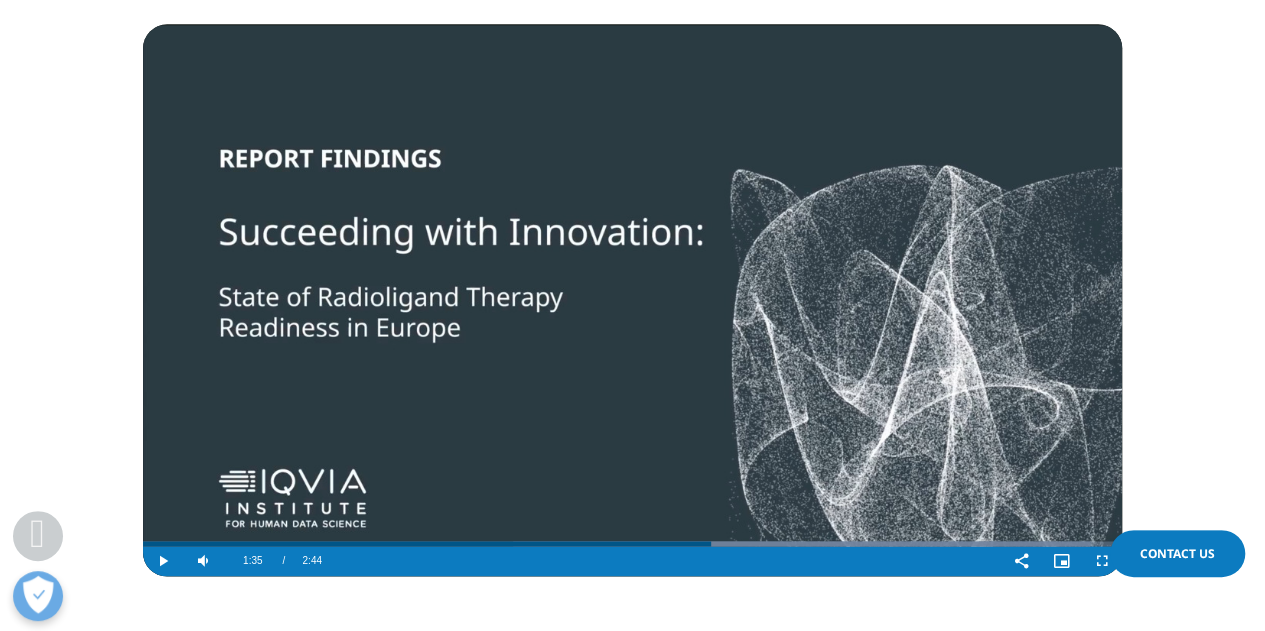 click at bounding box center [632, 300] 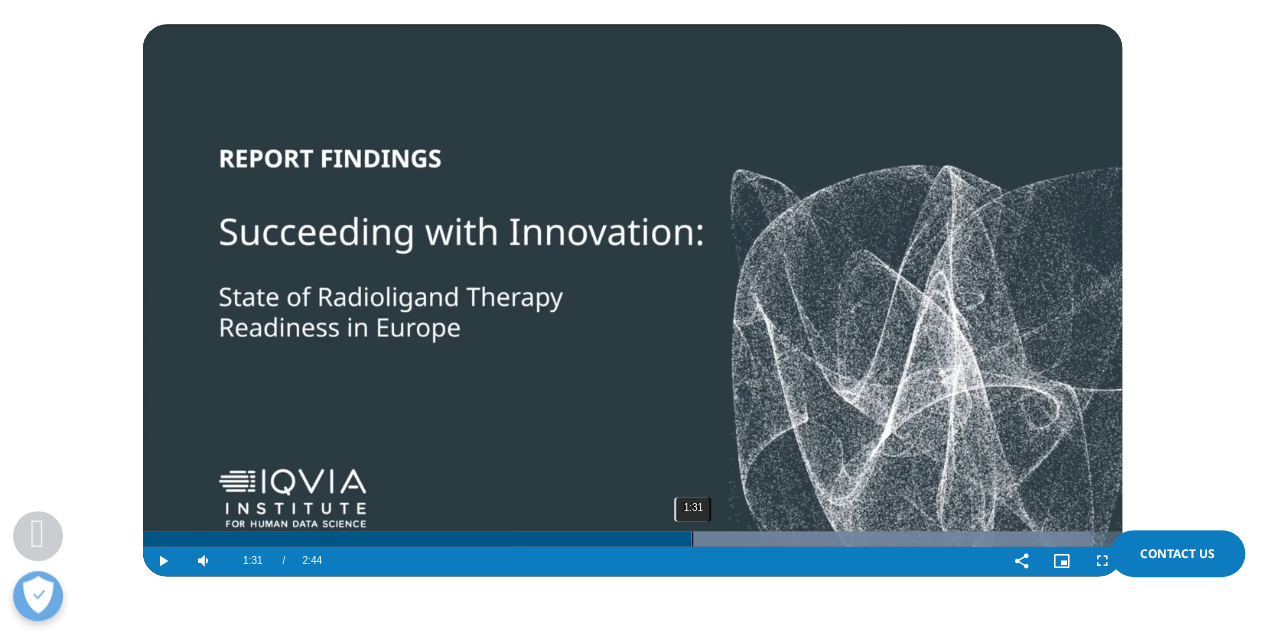 click on "1:31" at bounding box center (692, 538) 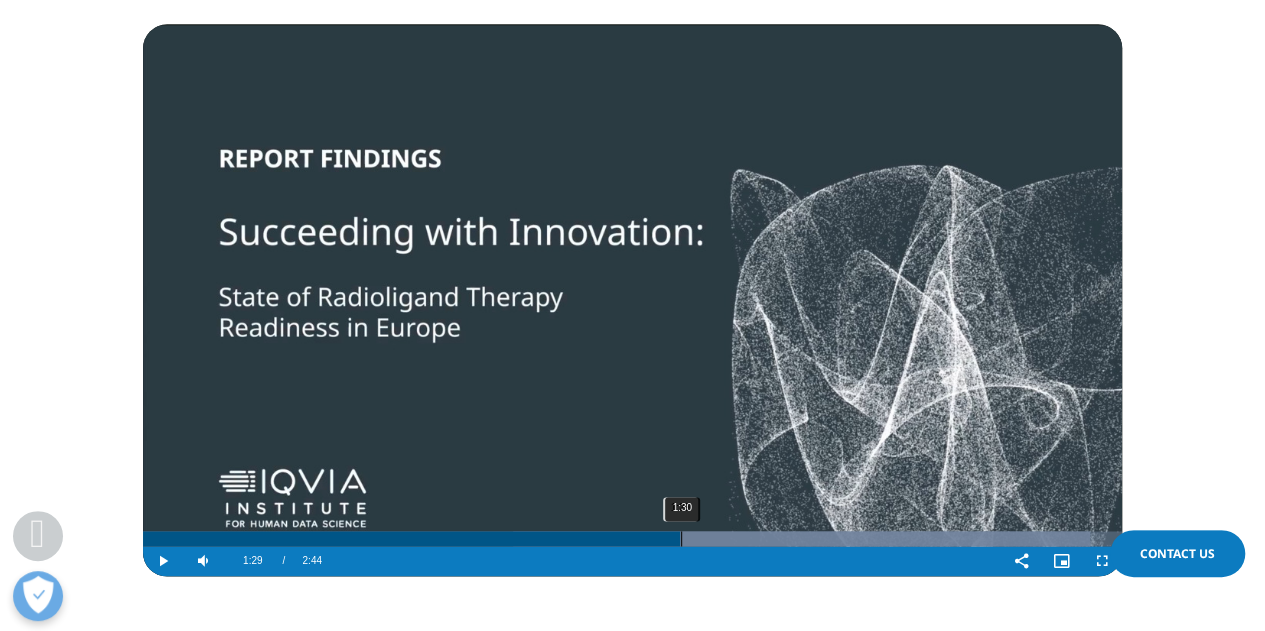 click on "1:29" at bounding box center [411, 538] 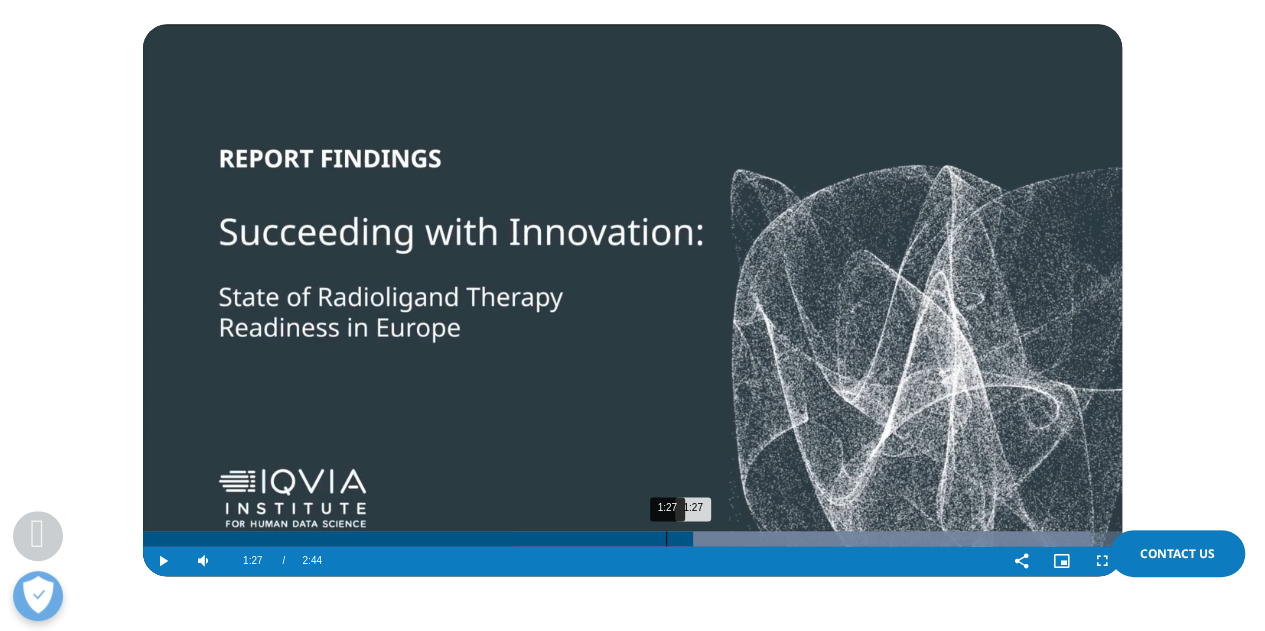 click on "1:27" at bounding box center [418, 538] 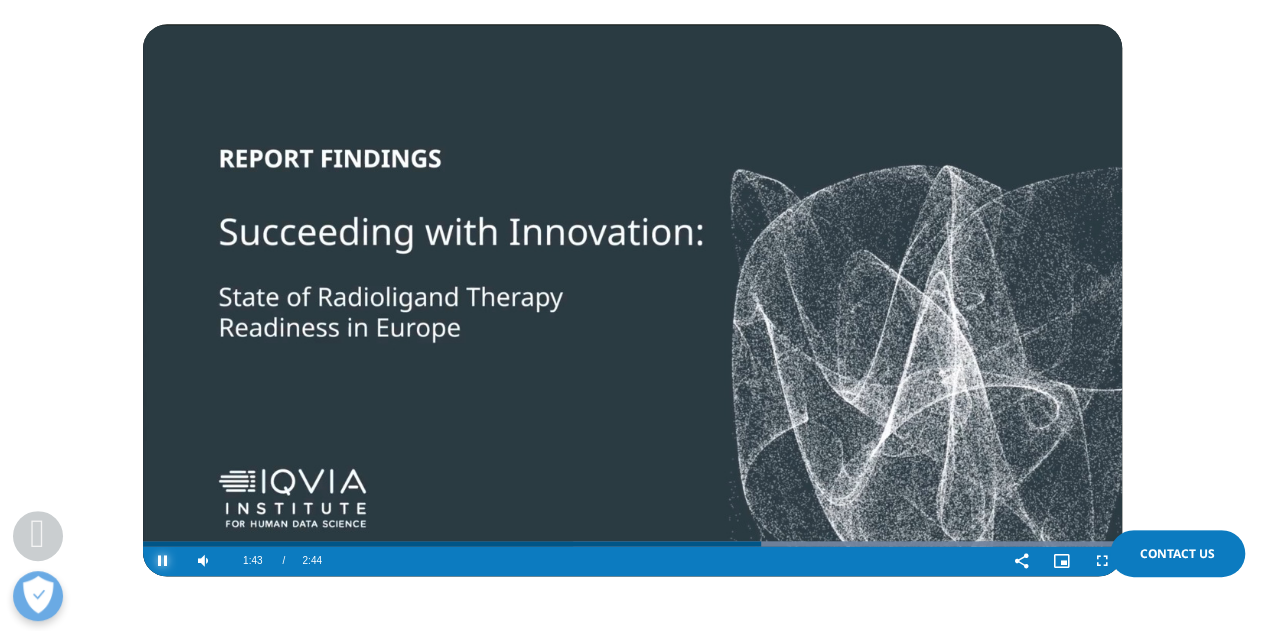 click at bounding box center (163, 561) 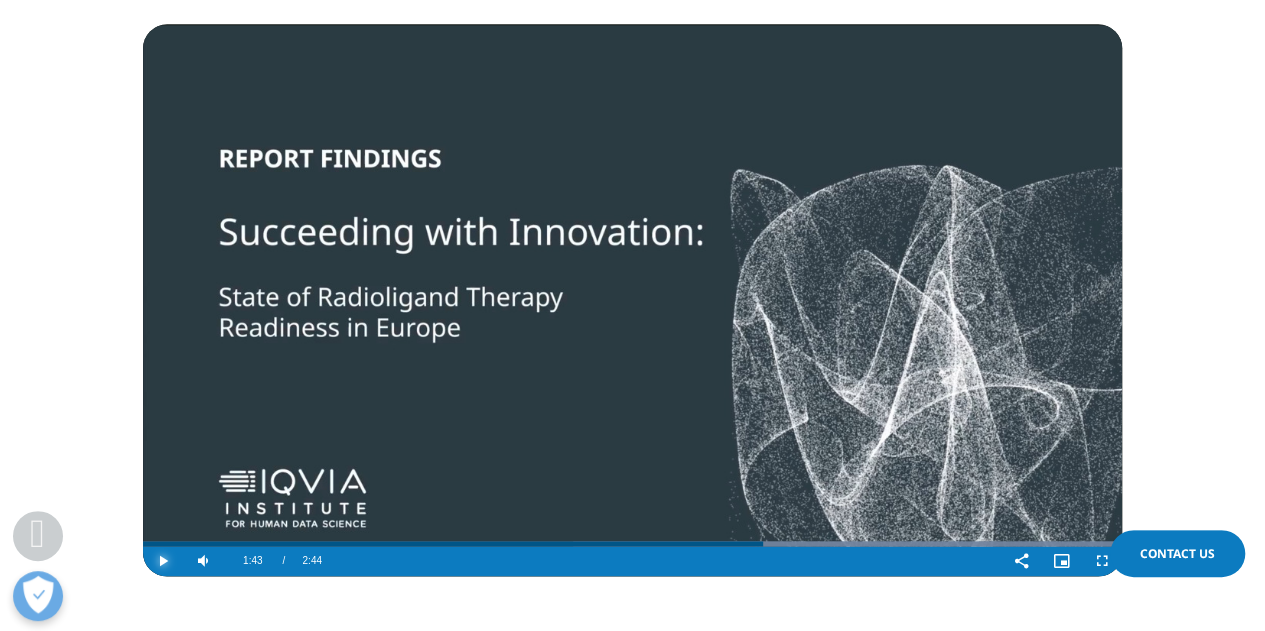 click at bounding box center [163, 561] 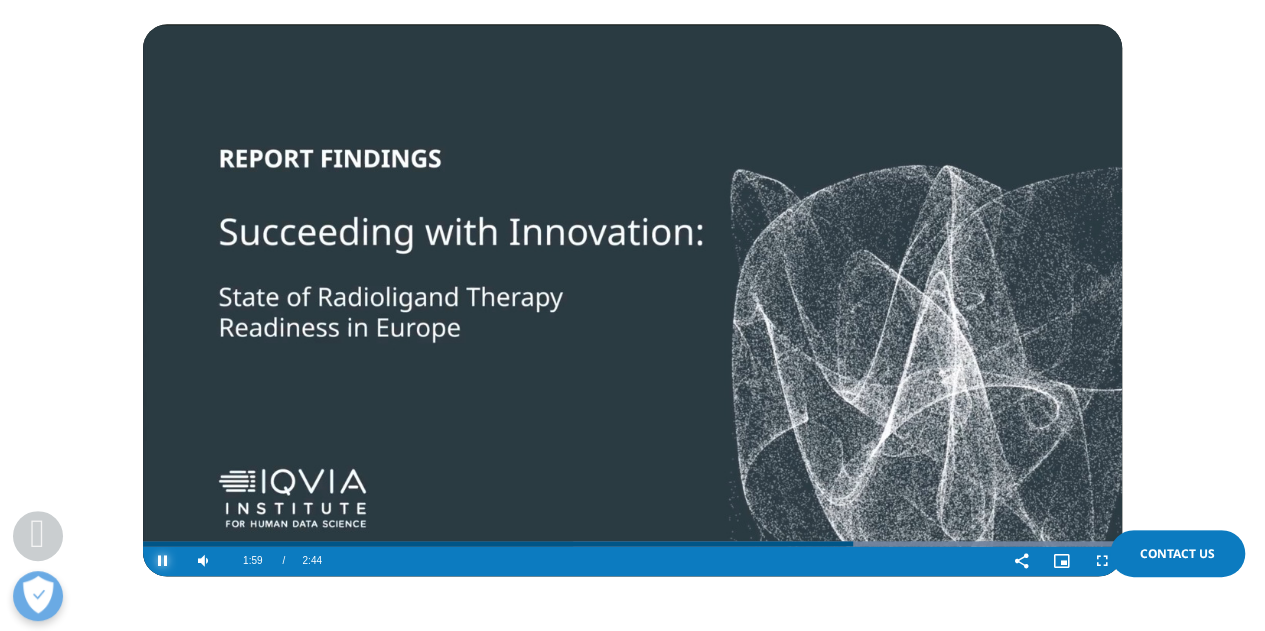 click at bounding box center (163, 561) 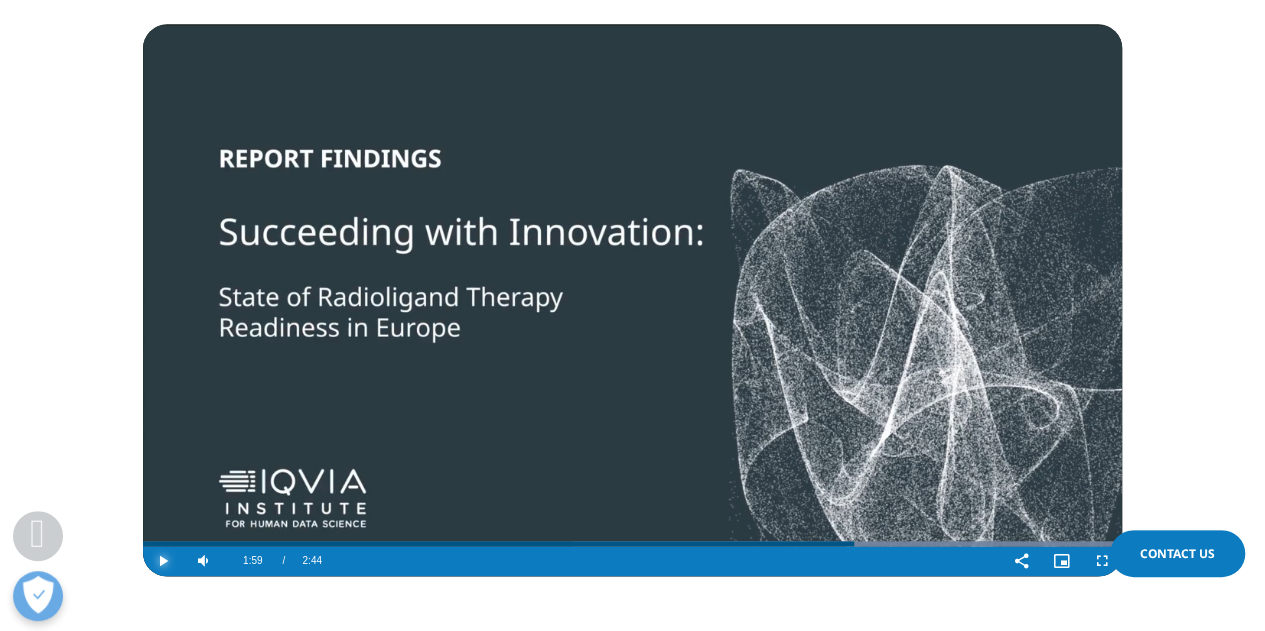 click at bounding box center [163, 561] 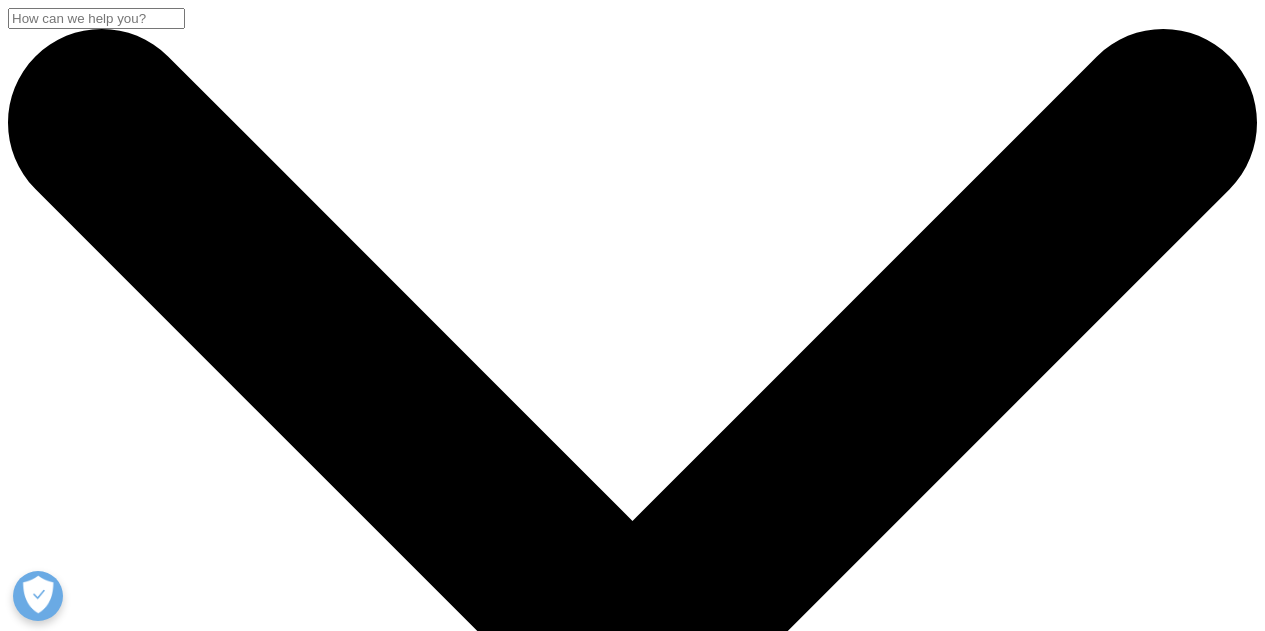 scroll, scrollTop: 1164, scrollLeft: 0, axis: vertical 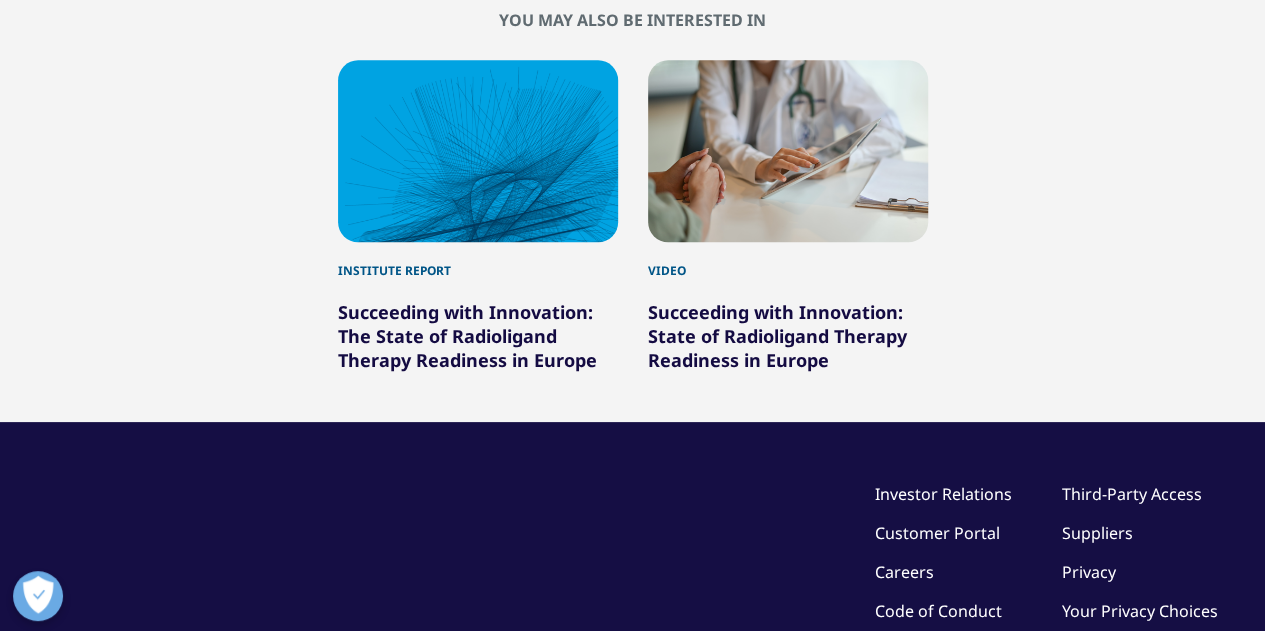 click on "Succeeding with Innovation: The State of Radioligand Therapy Readiness in Europe" at bounding box center [467, 336] 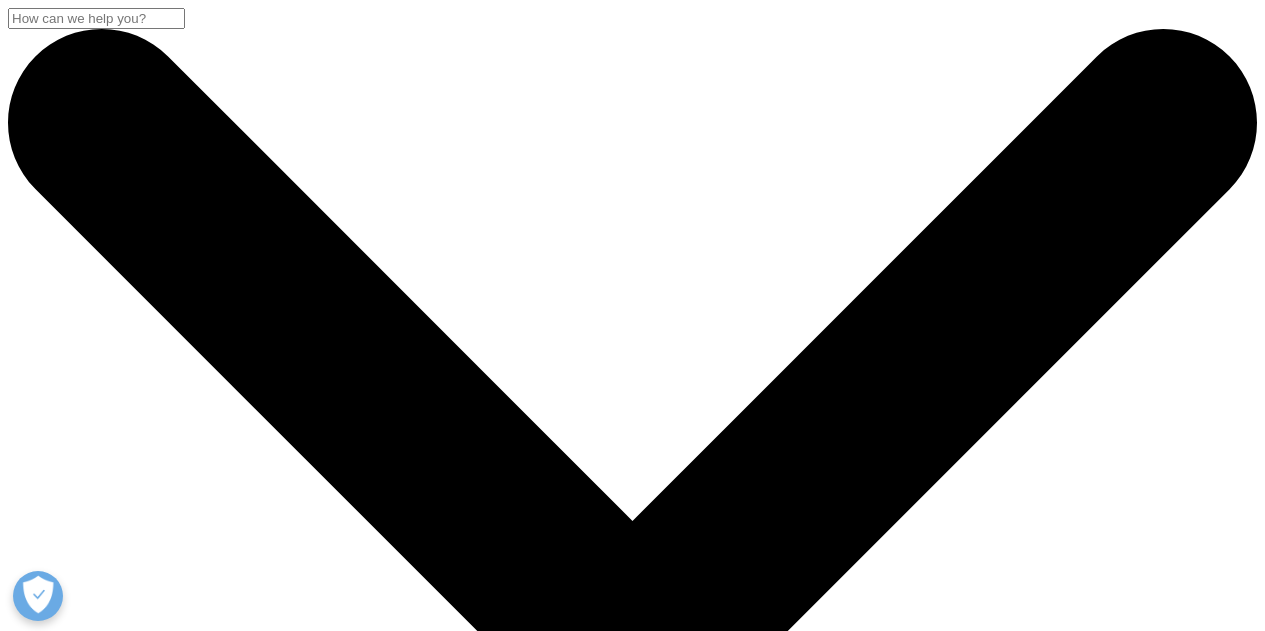 scroll, scrollTop: 0, scrollLeft: 0, axis: both 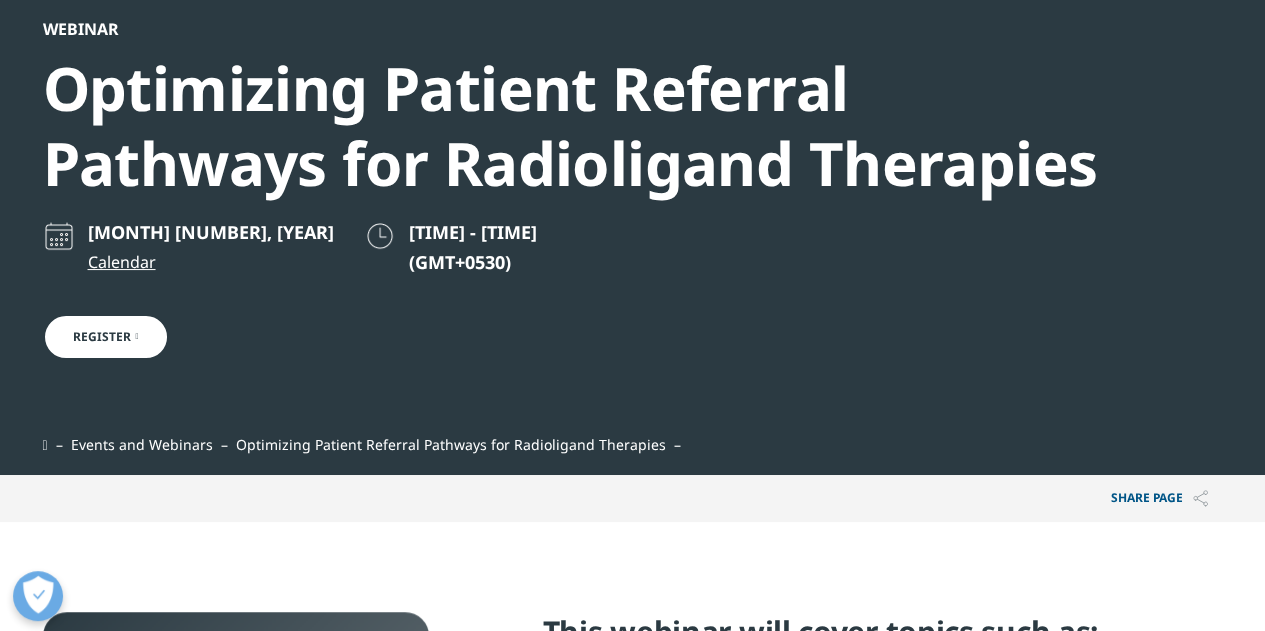 click on "Register" at bounding box center [106, 337] 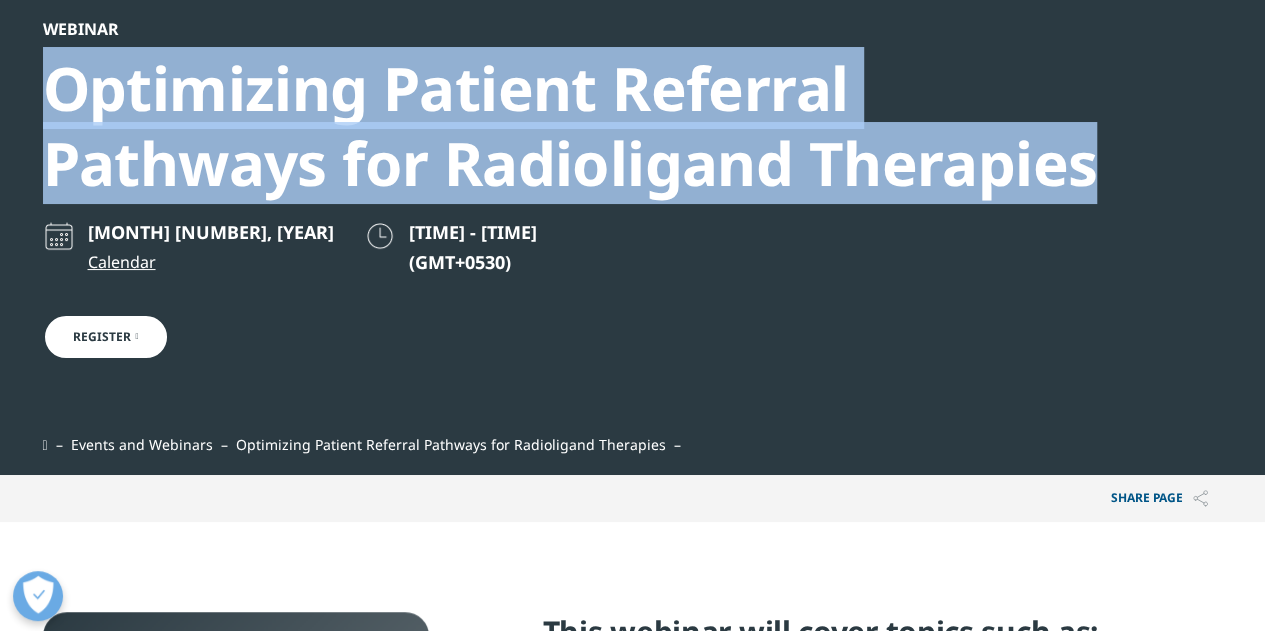 drag, startPoint x: 48, startPoint y: 95, endPoint x: 1086, endPoint y: 186, distance: 1041.9813 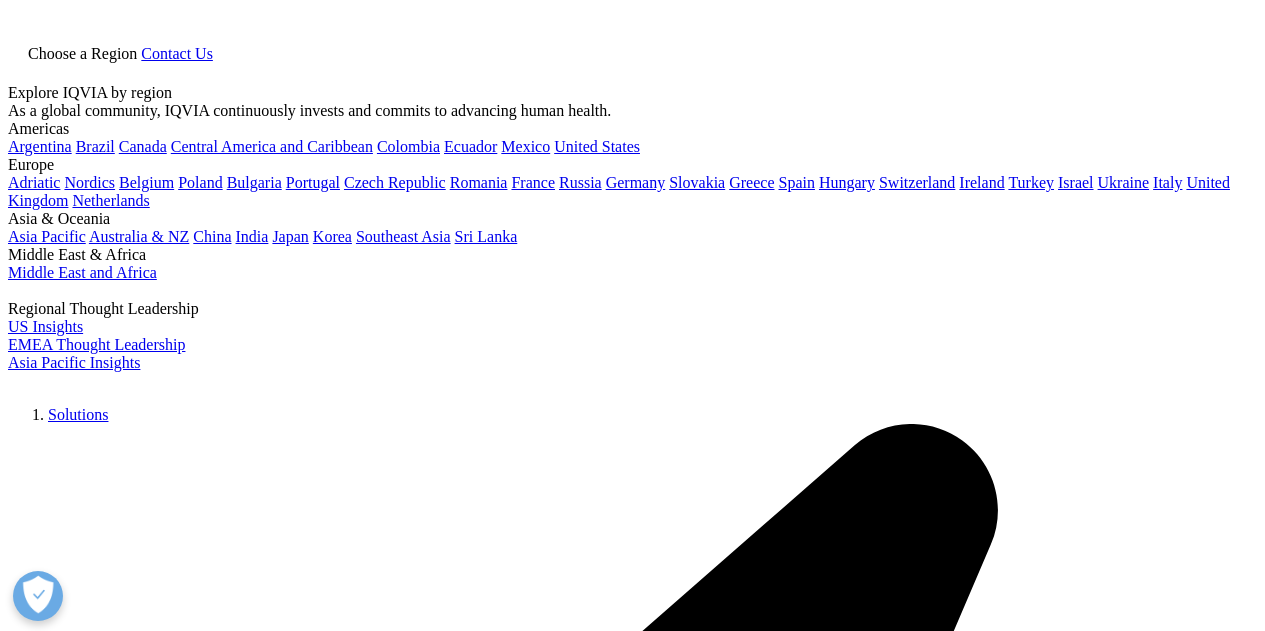 scroll, scrollTop: 0, scrollLeft: 0, axis: both 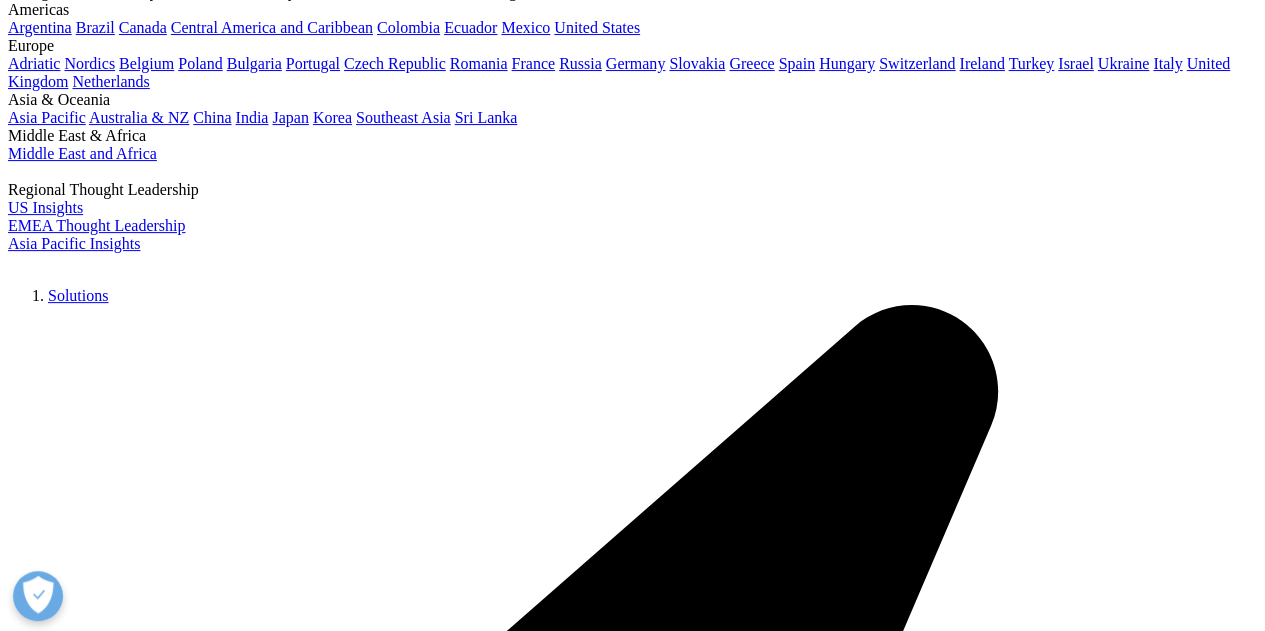 drag, startPoint x: 1273, startPoint y: 51, endPoint x: 1276, endPoint y: 71, distance: 20.22375 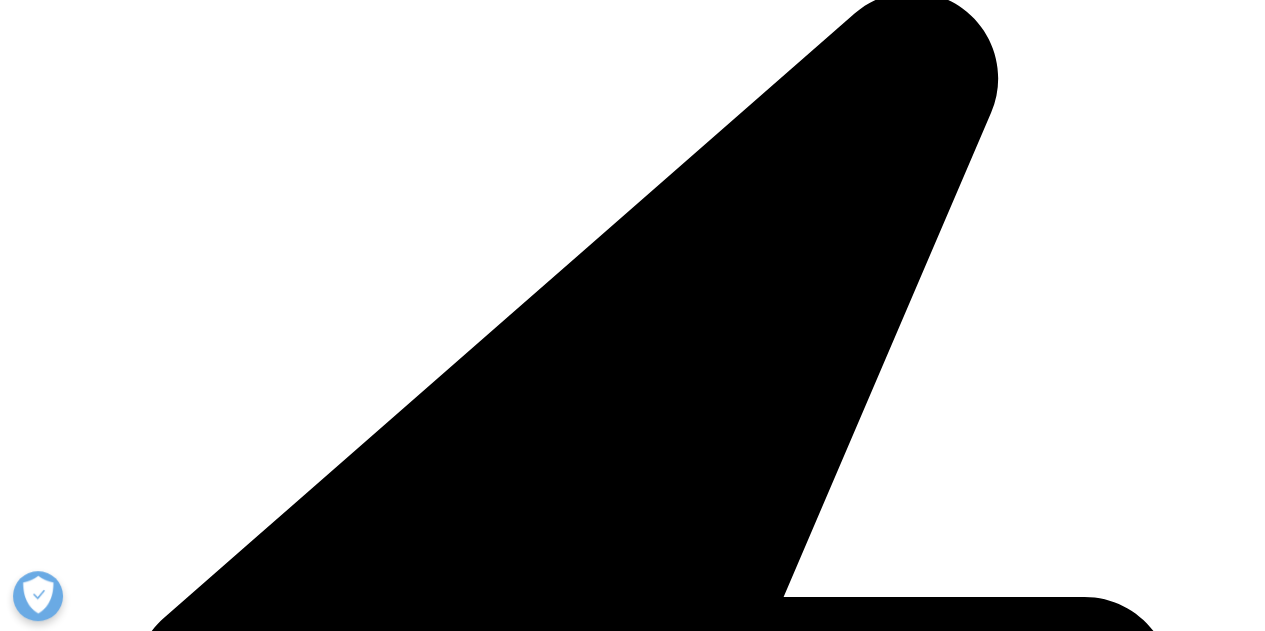 scroll, scrollTop: 1071, scrollLeft: 0, axis: vertical 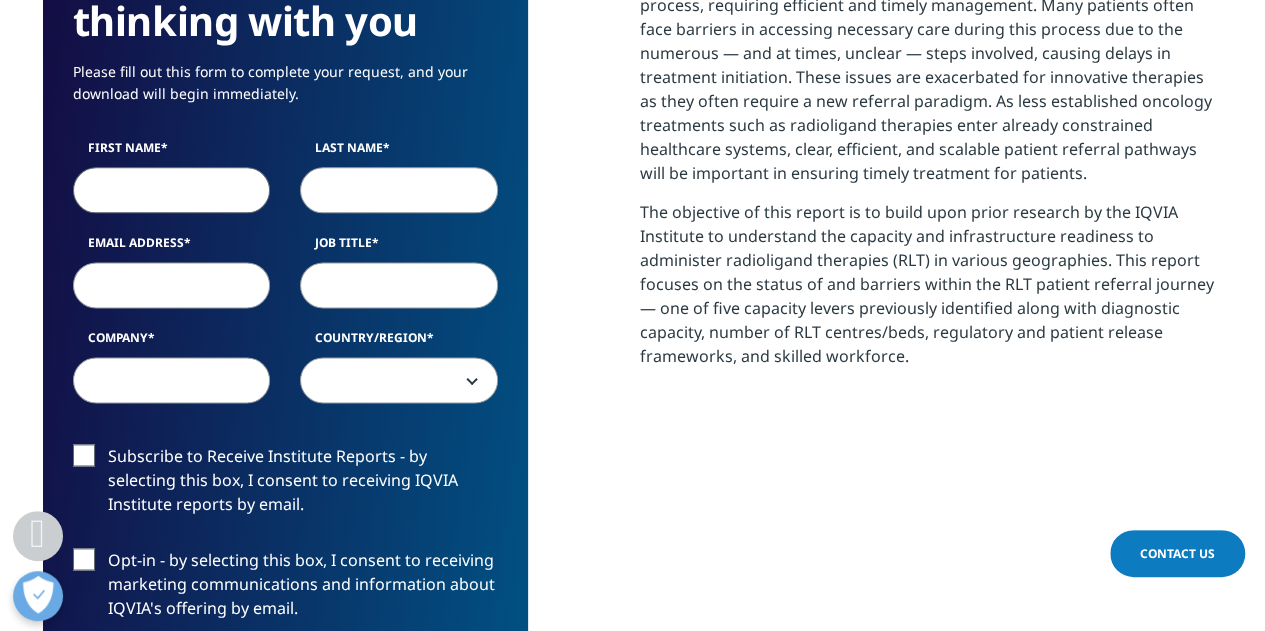 click on "First Name" at bounding box center (172, 190) 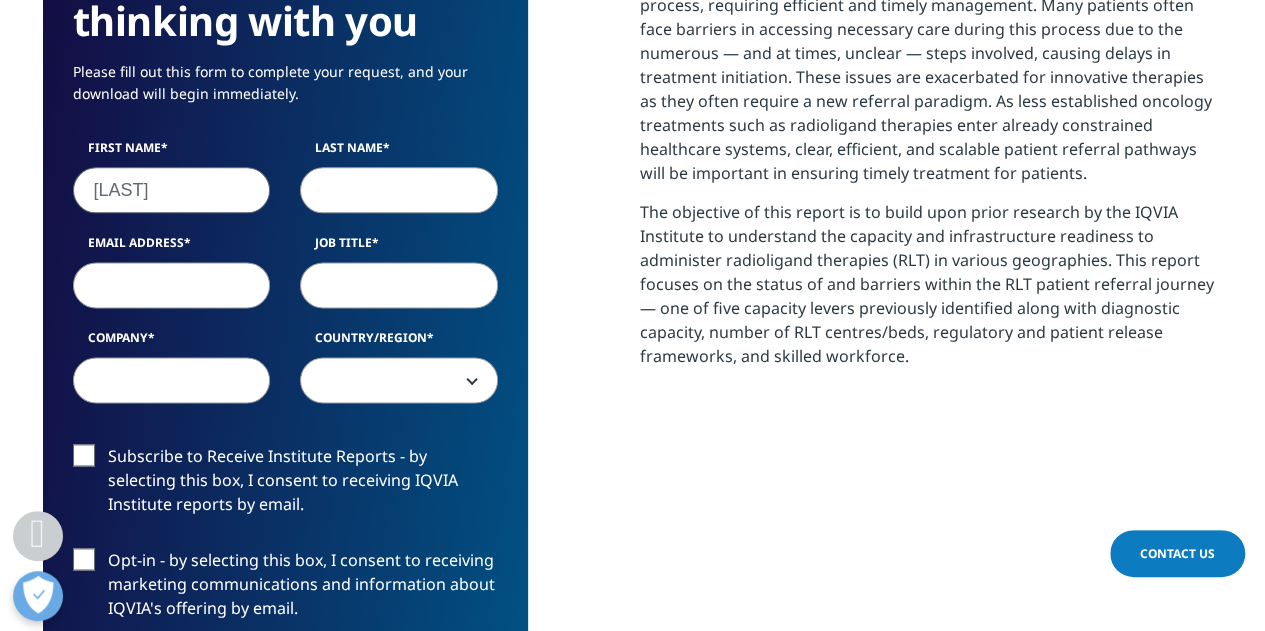 click on "Rajesh" at bounding box center (172, 190) 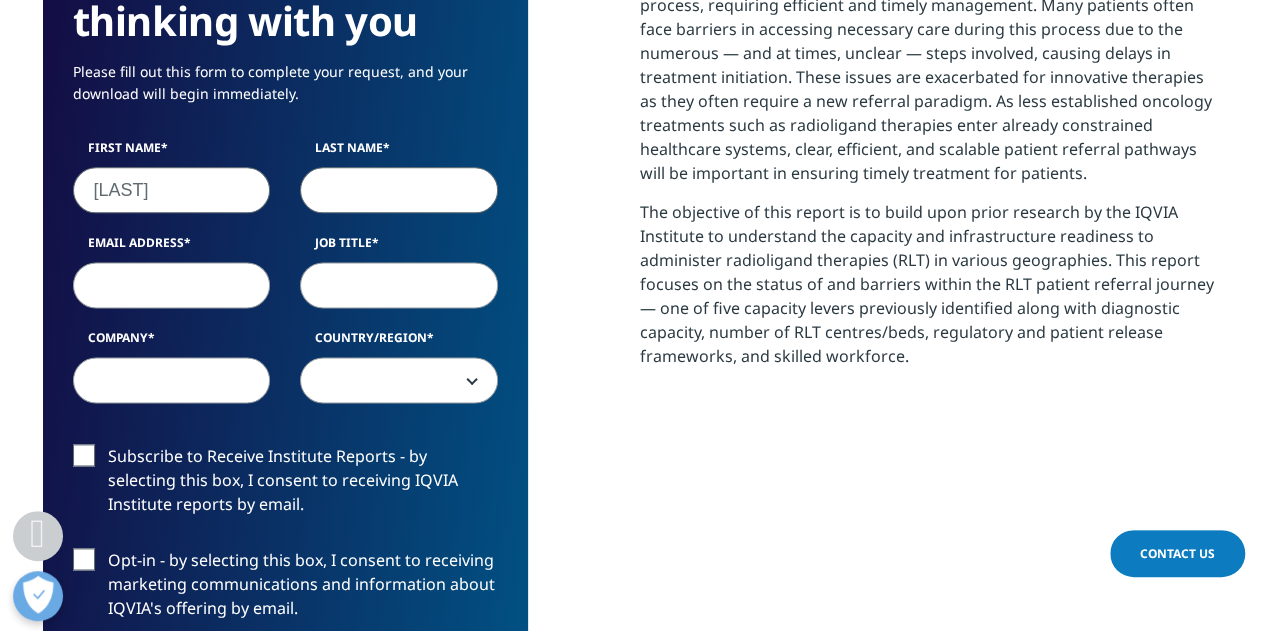 click on "Last Name" at bounding box center (399, 190) 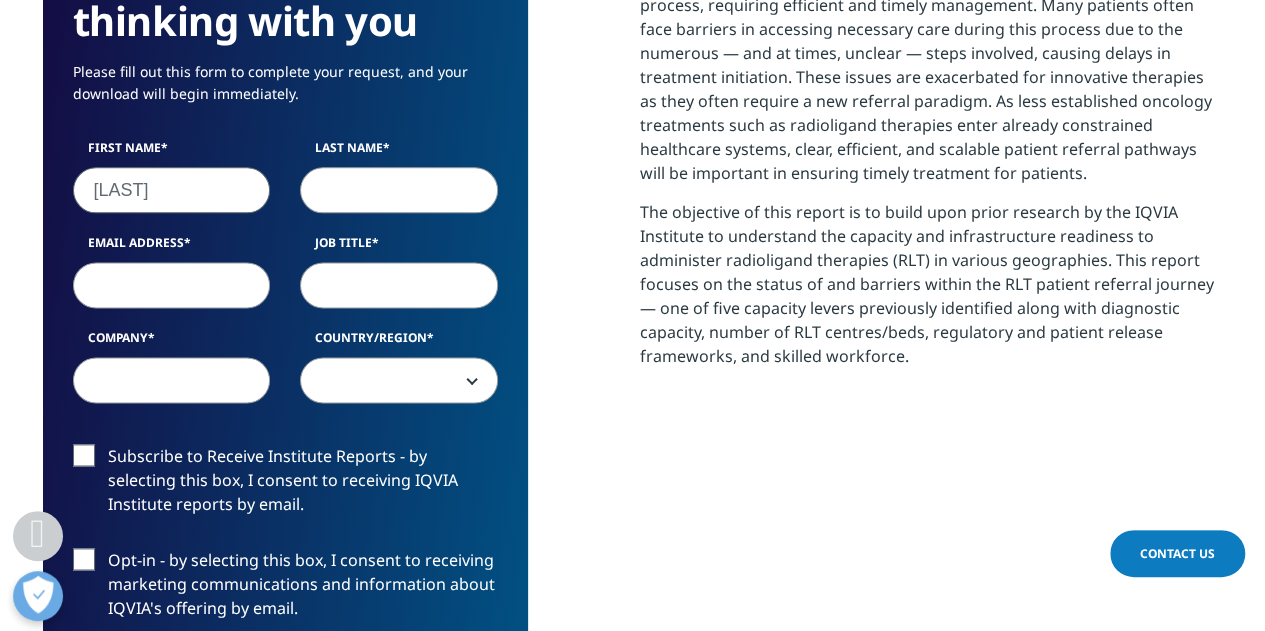 click on "Rajesh" at bounding box center (172, 190) 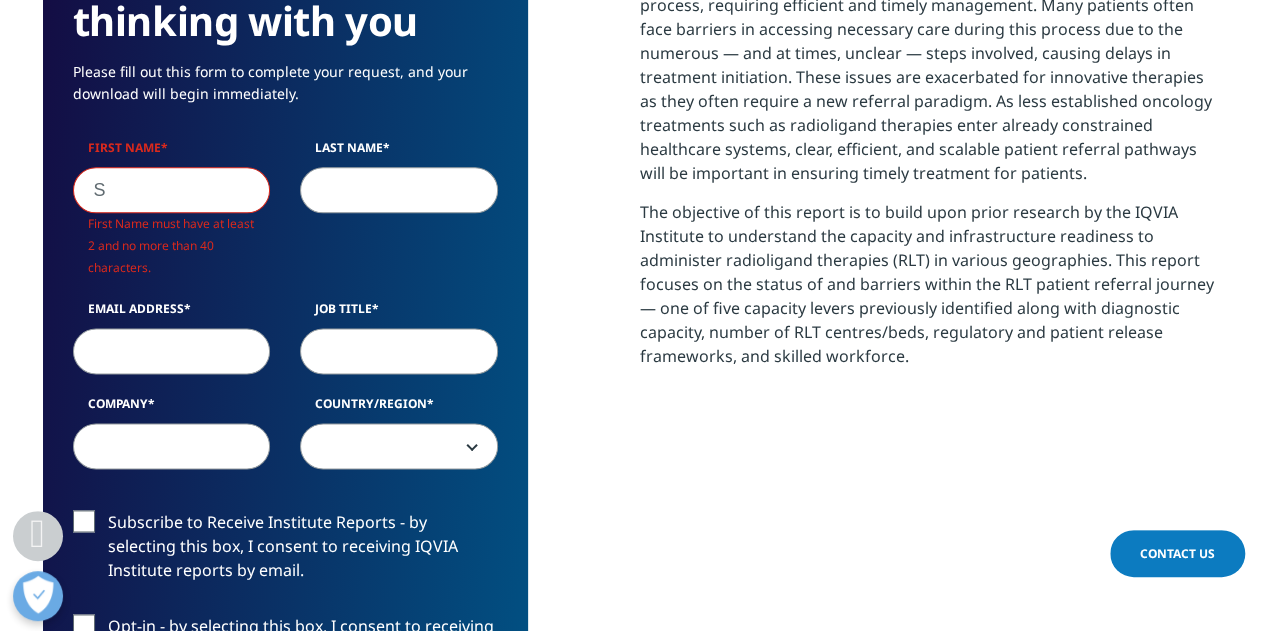 scroll, scrollTop: 10, scrollLeft: 10, axis: both 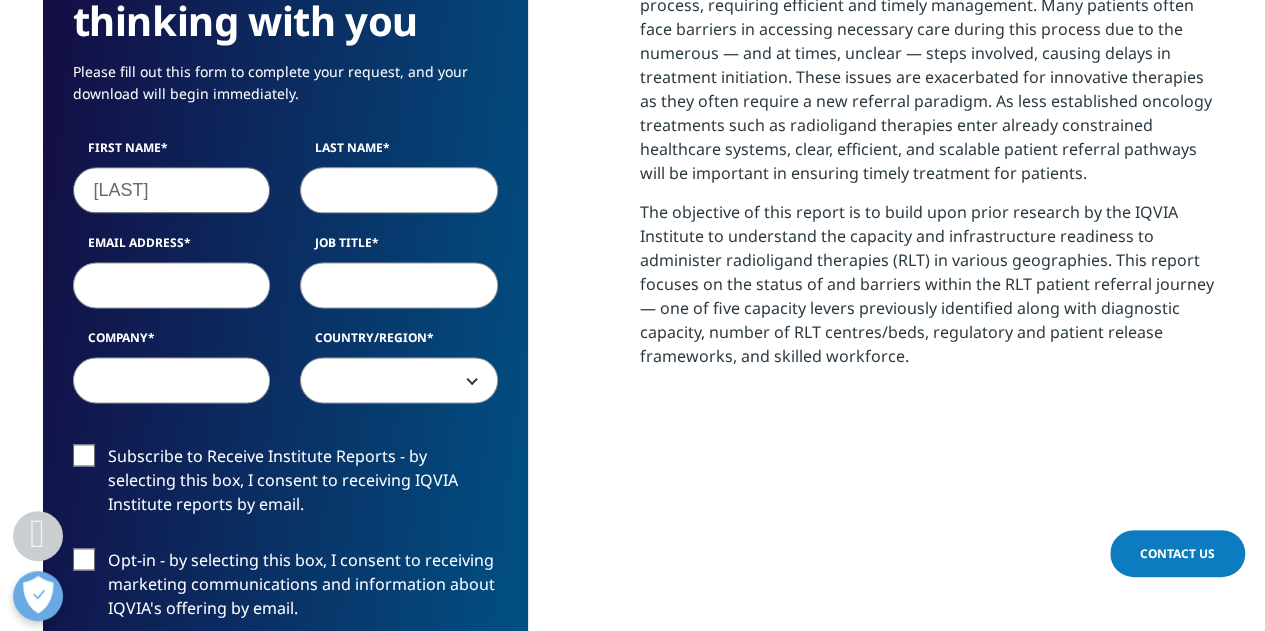 type on "Suman" 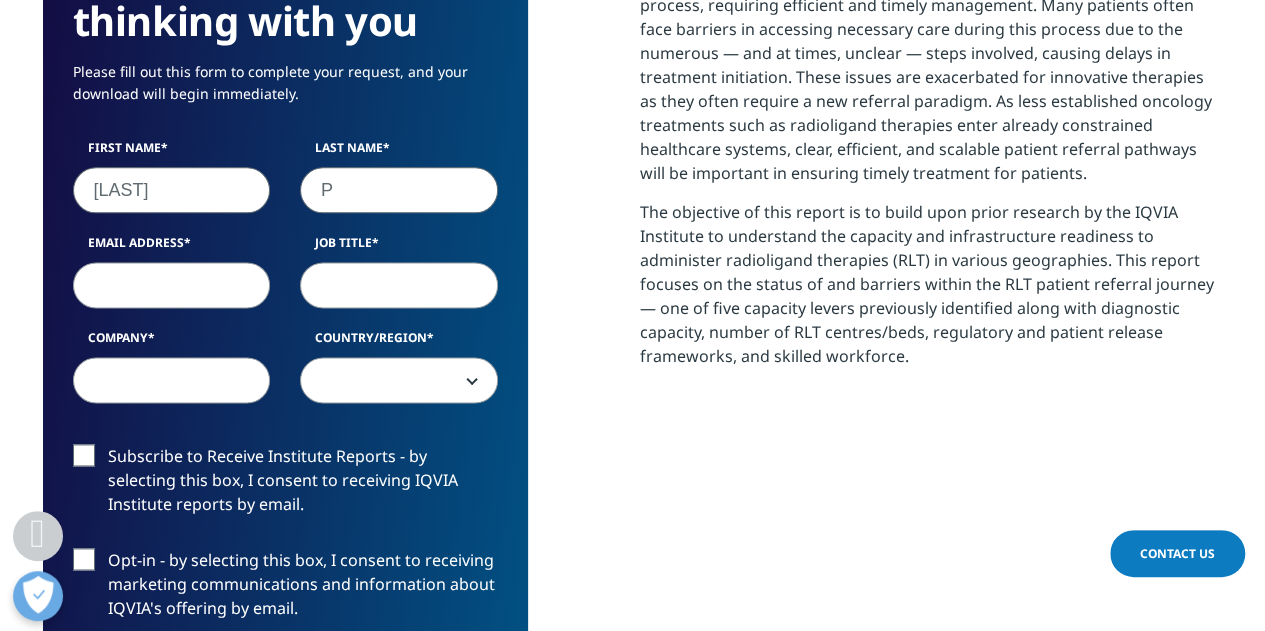 scroll, scrollTop: 10, scrollLeft: 10, axis: both 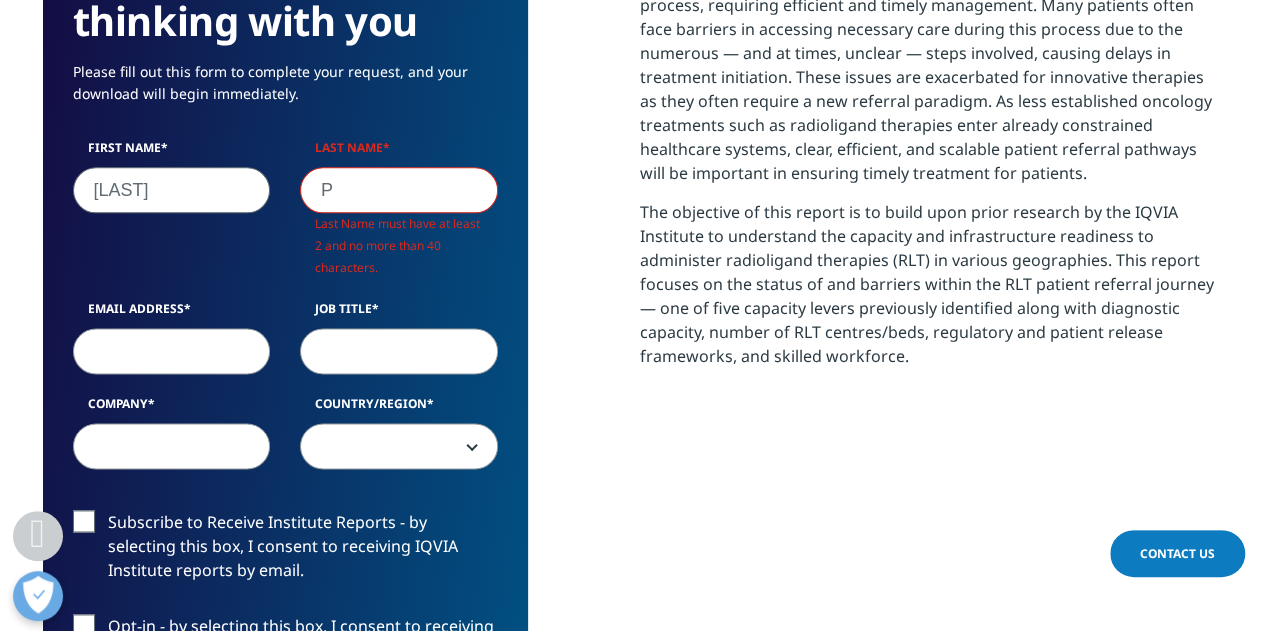 click on "P" at bounding box center [399, 190] 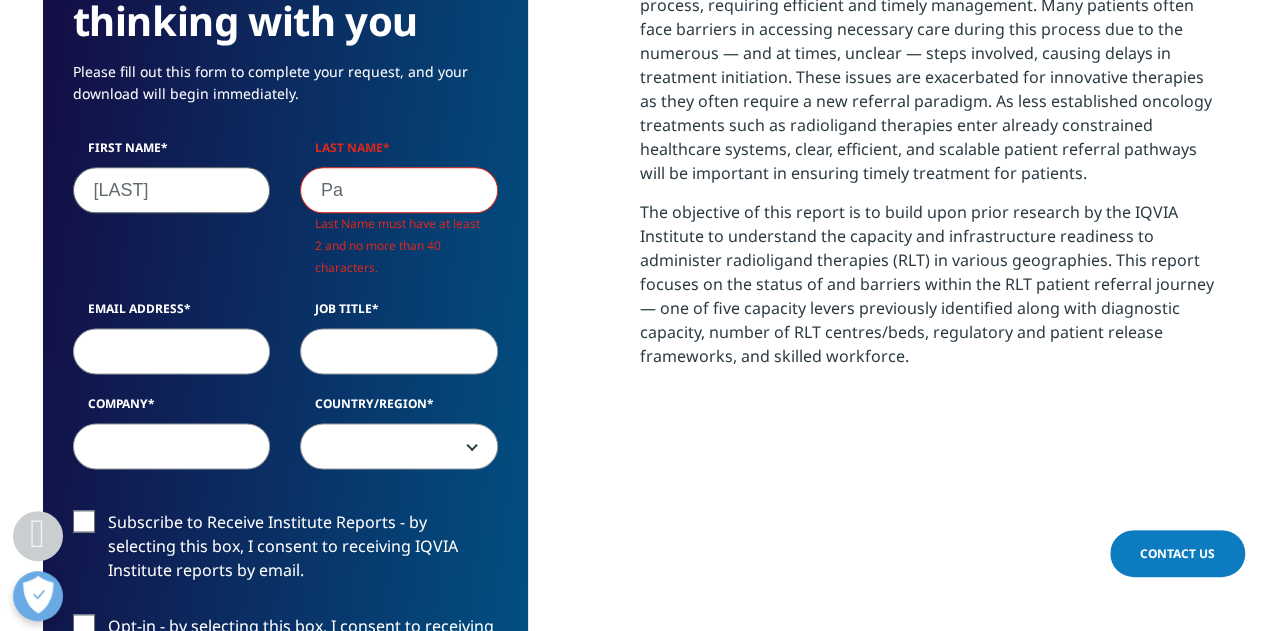 scroll, scrollTop: 1104, scrollLeft: 484, axis: both 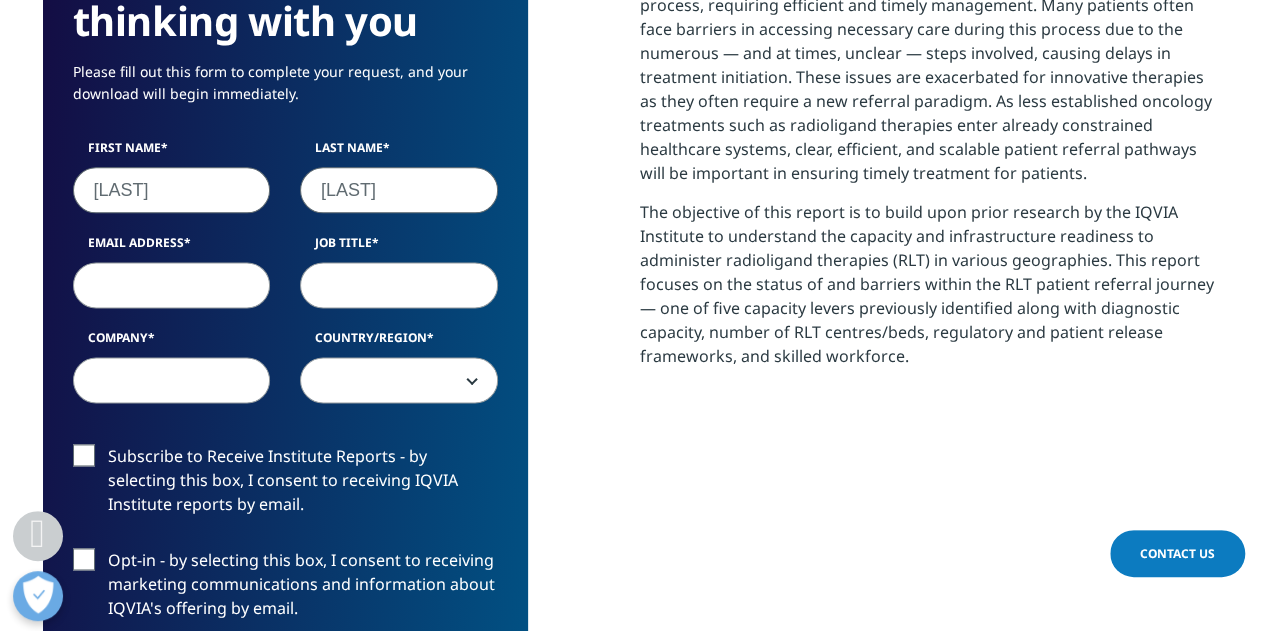 type on "Pai" 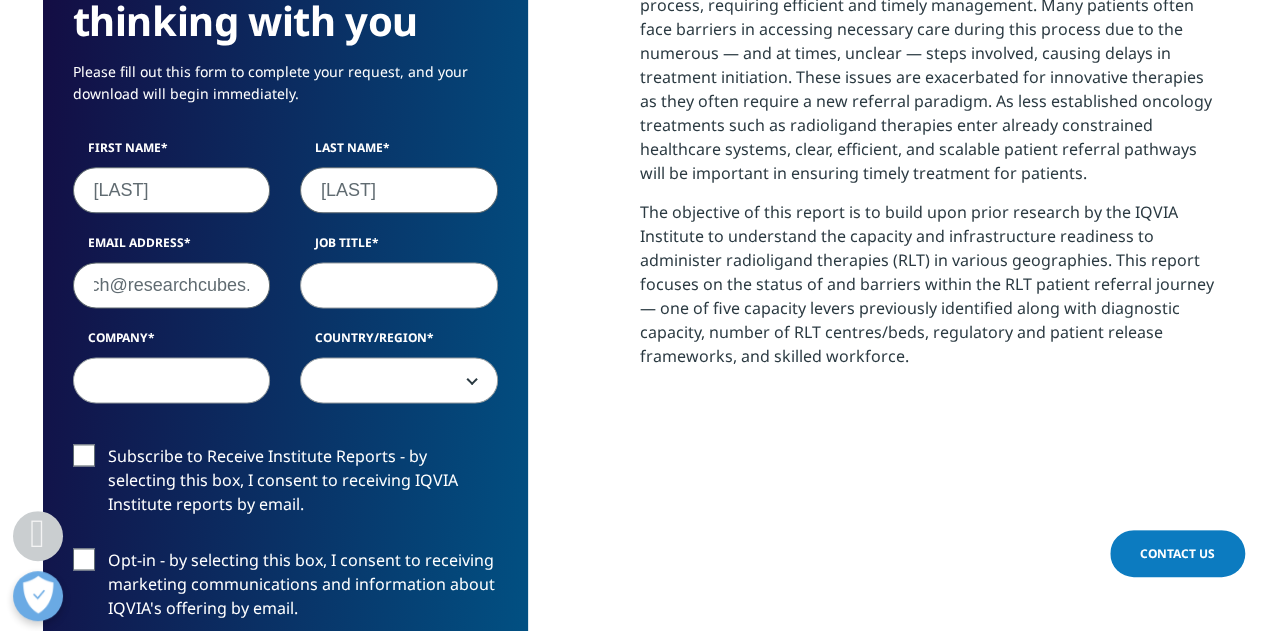 scroll, scrollTop: 0, scrollLeft: 88, axis: horizontal 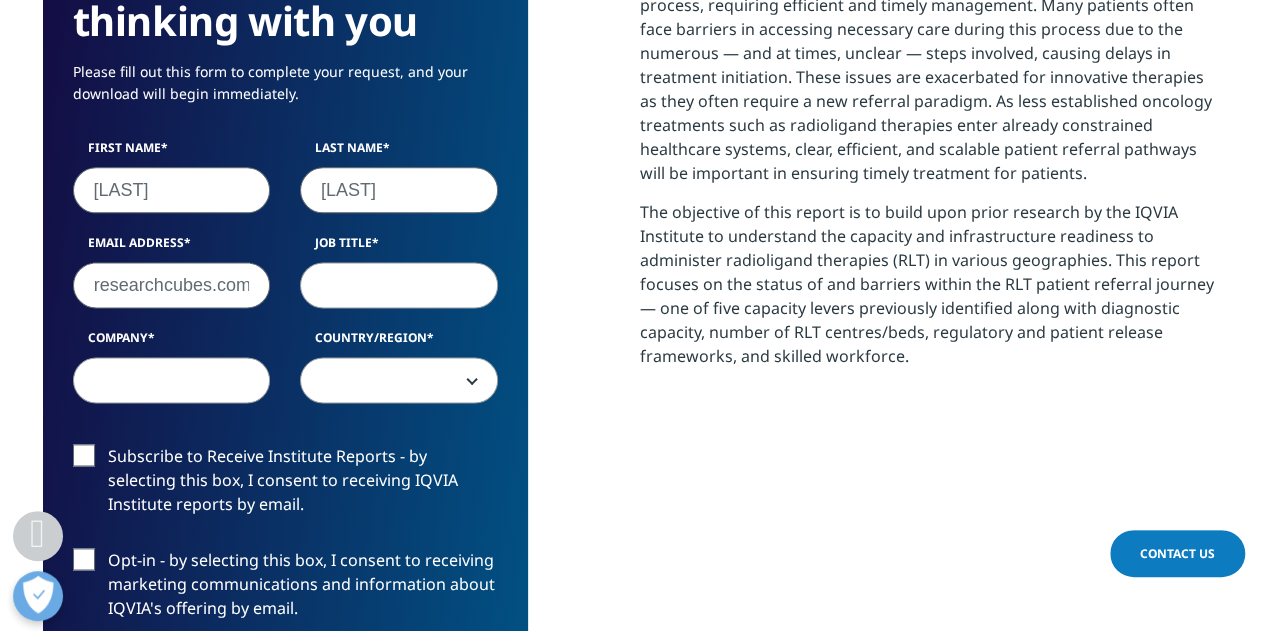 type on "research@researchcubes.com" 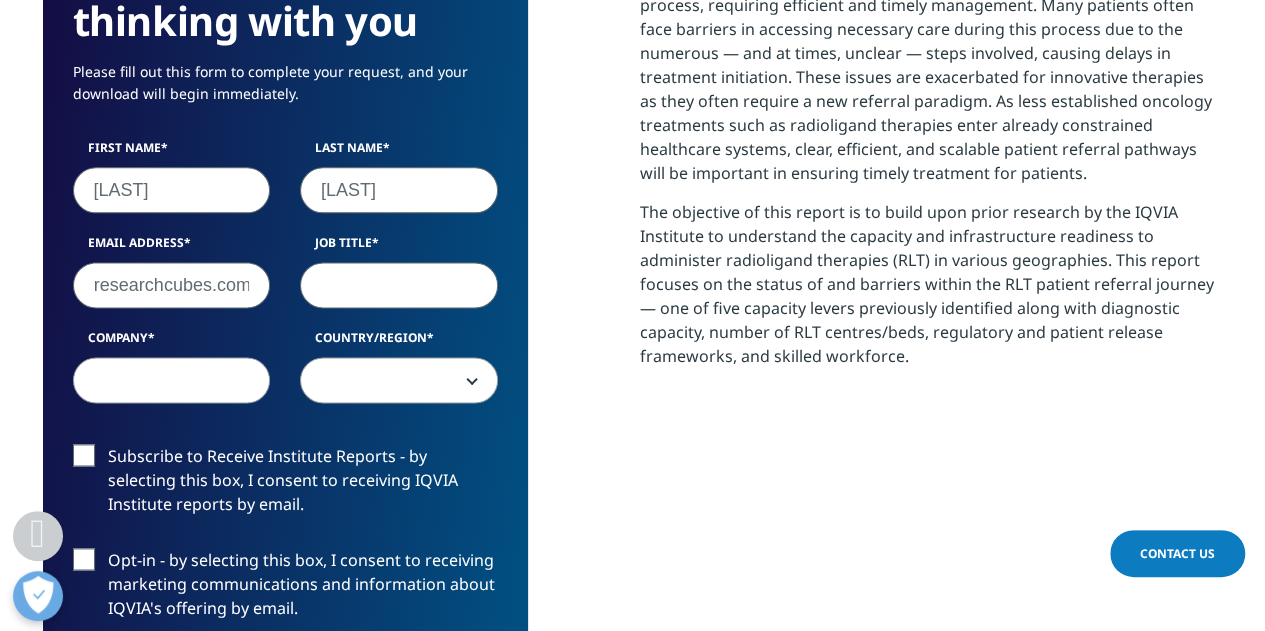 scroll, scrollTop: 0, scrollLeft: 0, axis: both 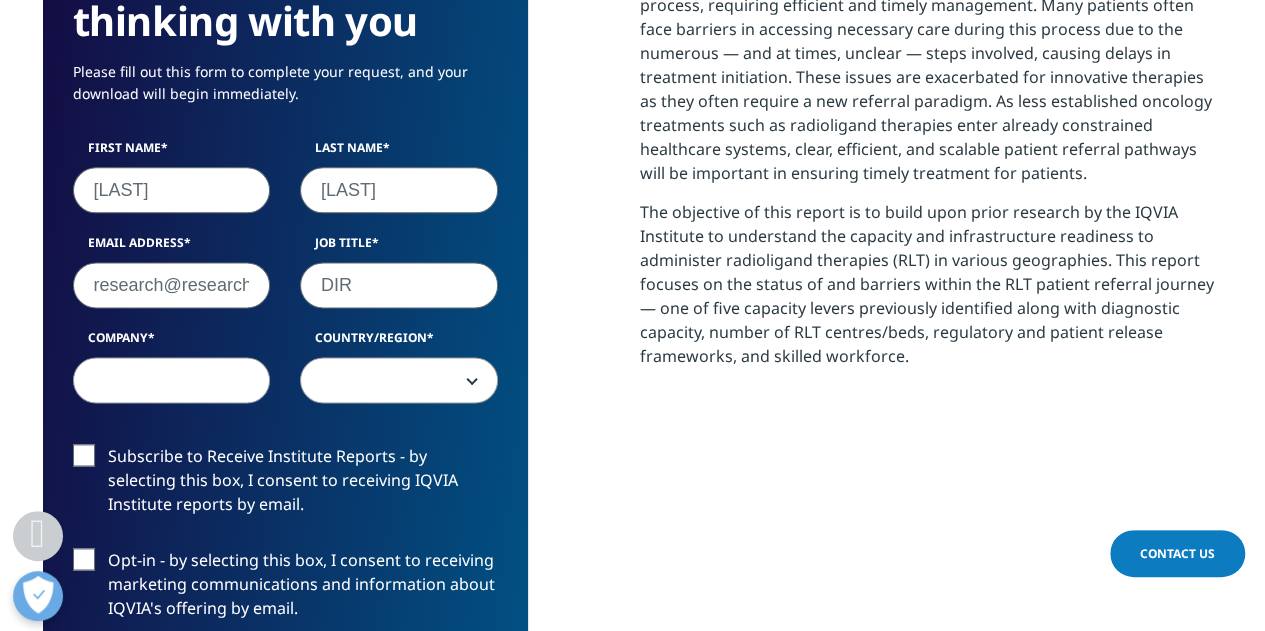 type on "DIR" 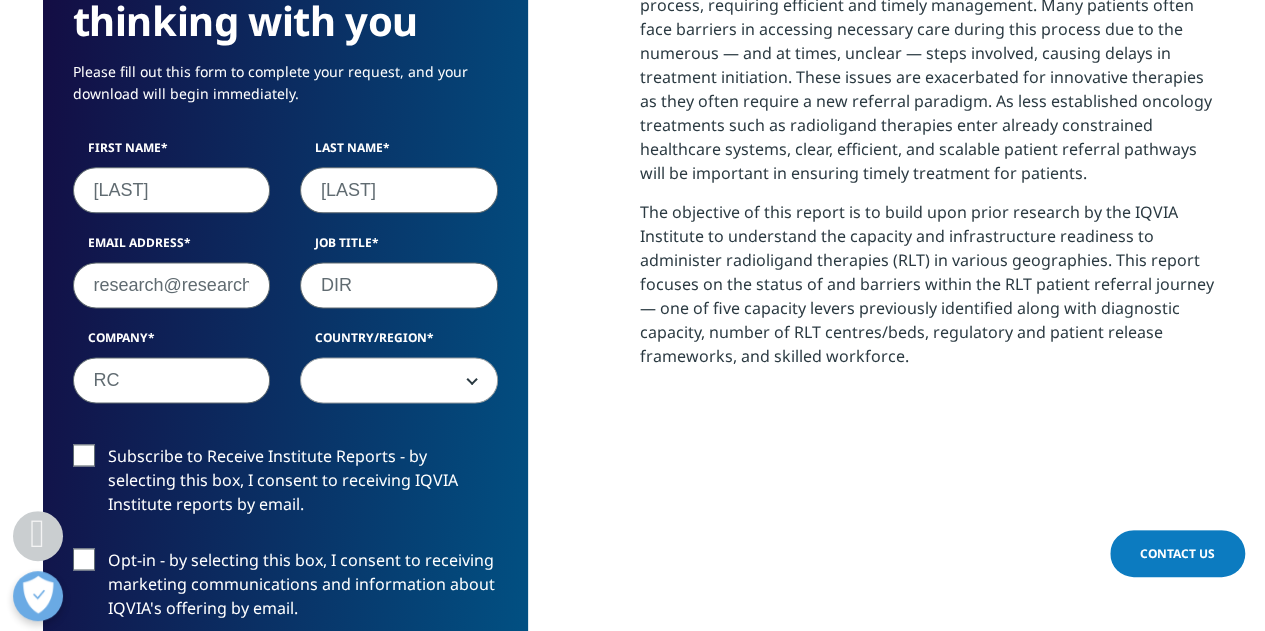 type on "RC" 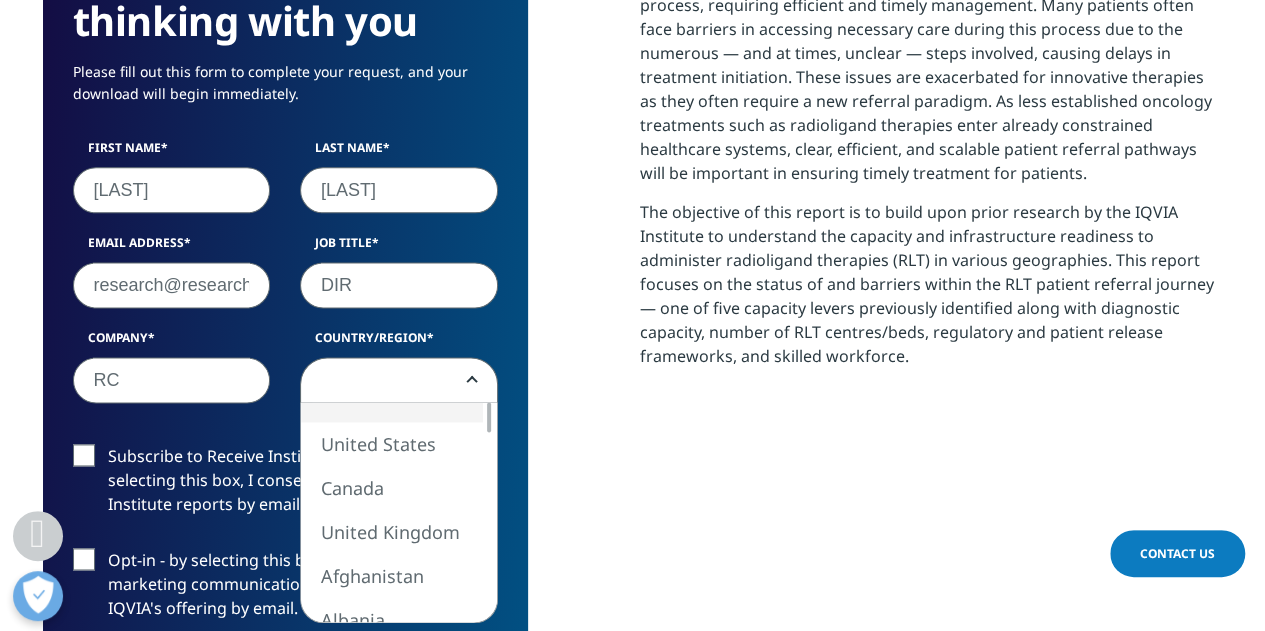 click at bounding box center (399, 381) 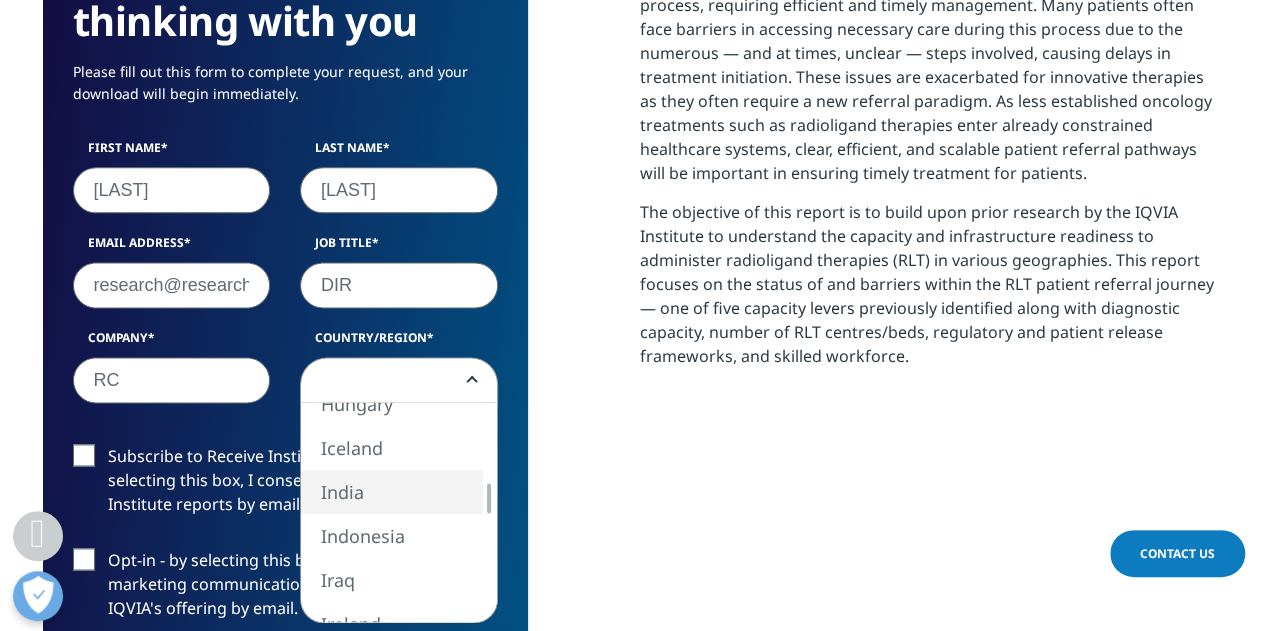 select on "India" 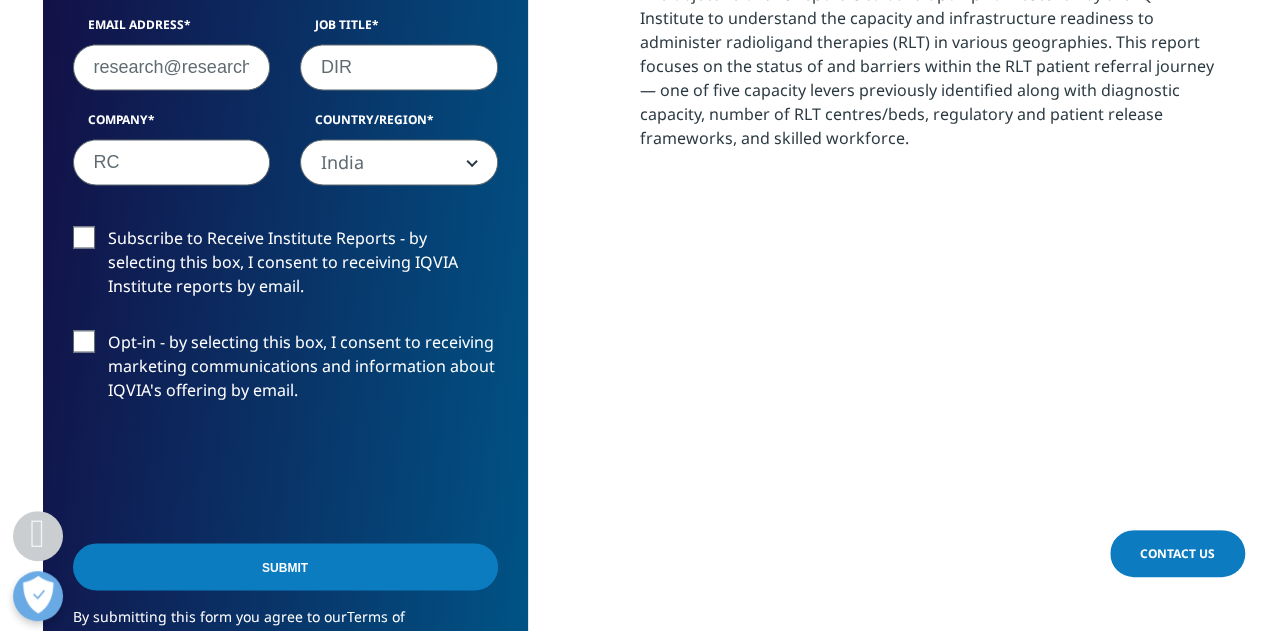 scroll, scrollTop: 1425, scrollLeft: 0, axis: vertical 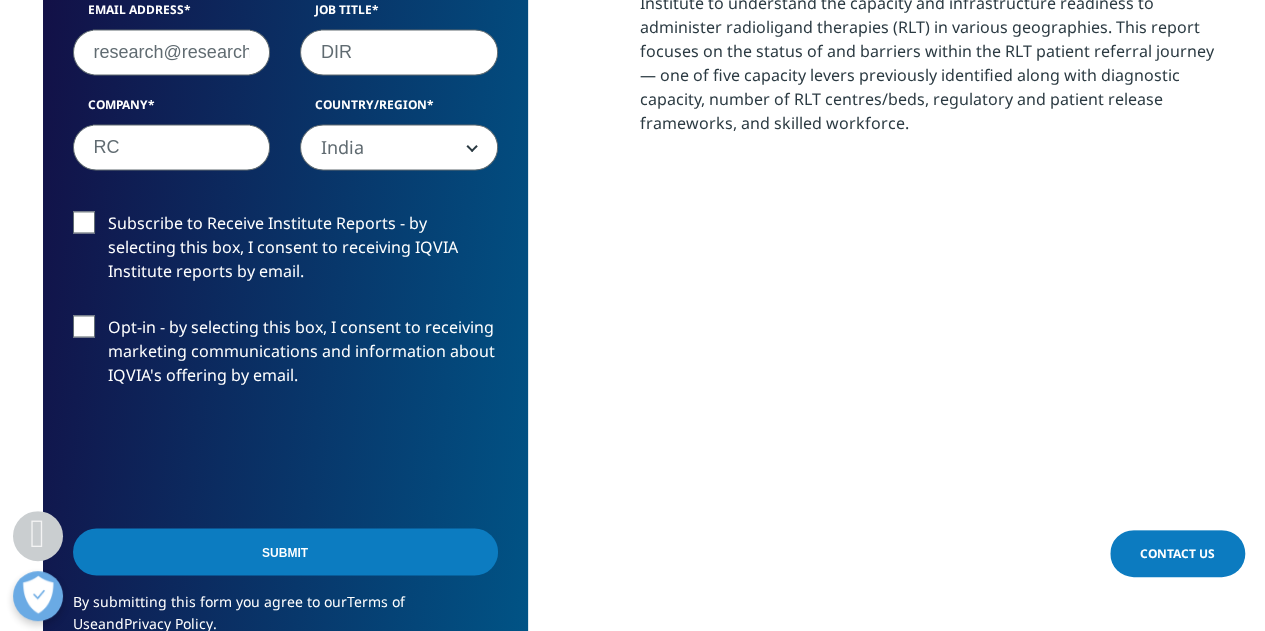 click on "Submit" at bounding box center (285, 551) 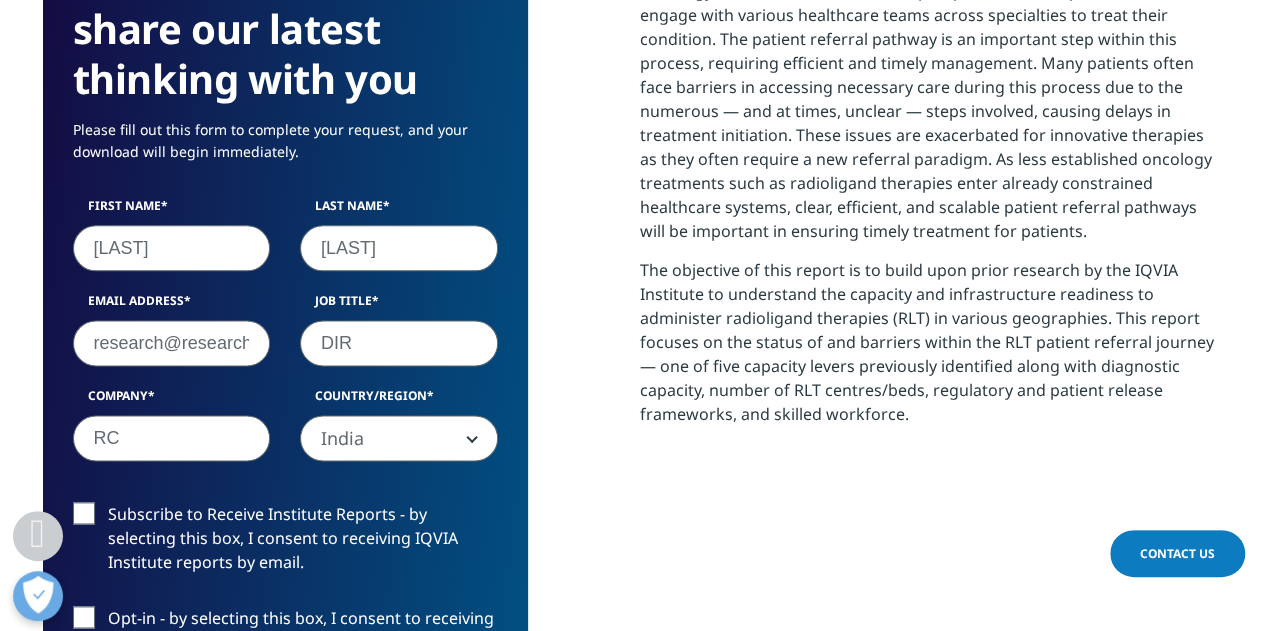 scroll, scrollTop: 1088, scrollLeft: 0, axis: vertical 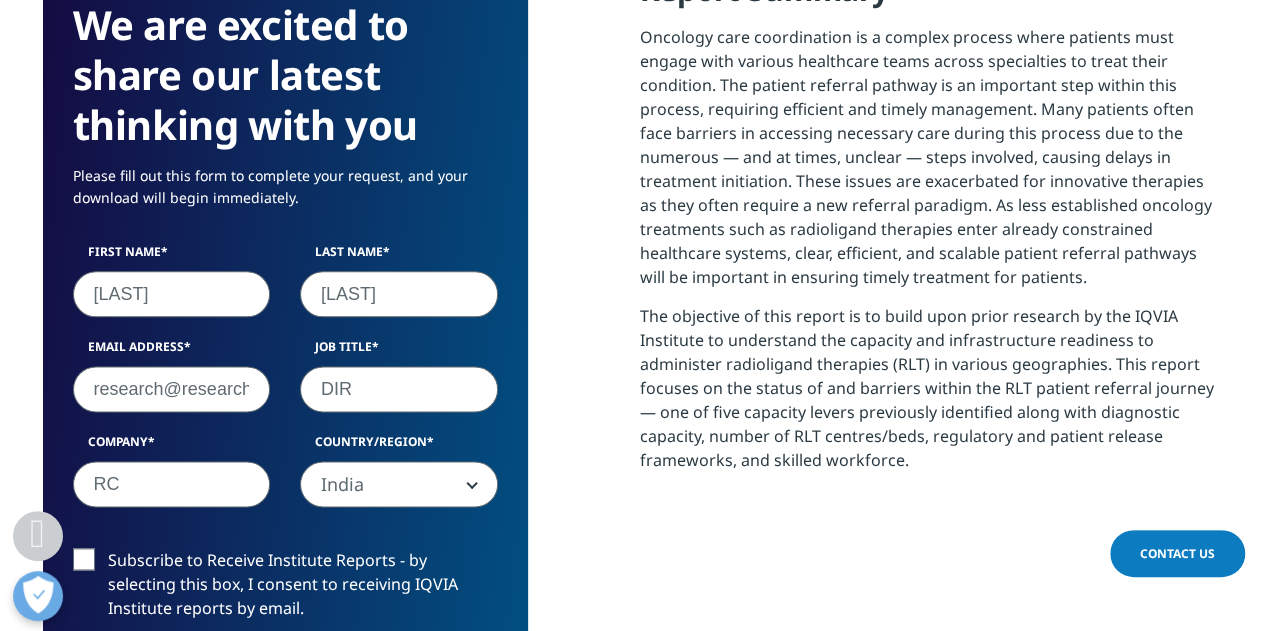 click on "Subscribe to Receive Institute Reports - by selecting this box, I consent to receiving IQVIA Institute reports by email." at bounding box center (285, 589) 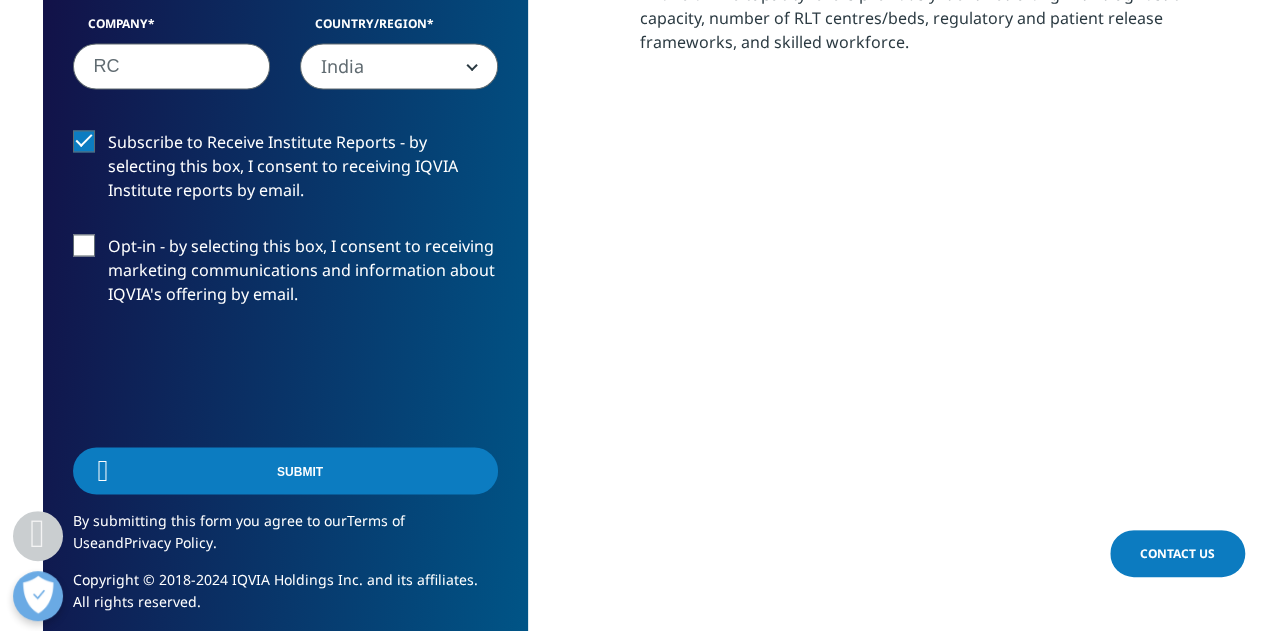 scroll, scrollTop: 1520, scrollLeft: 0, axis: vertical 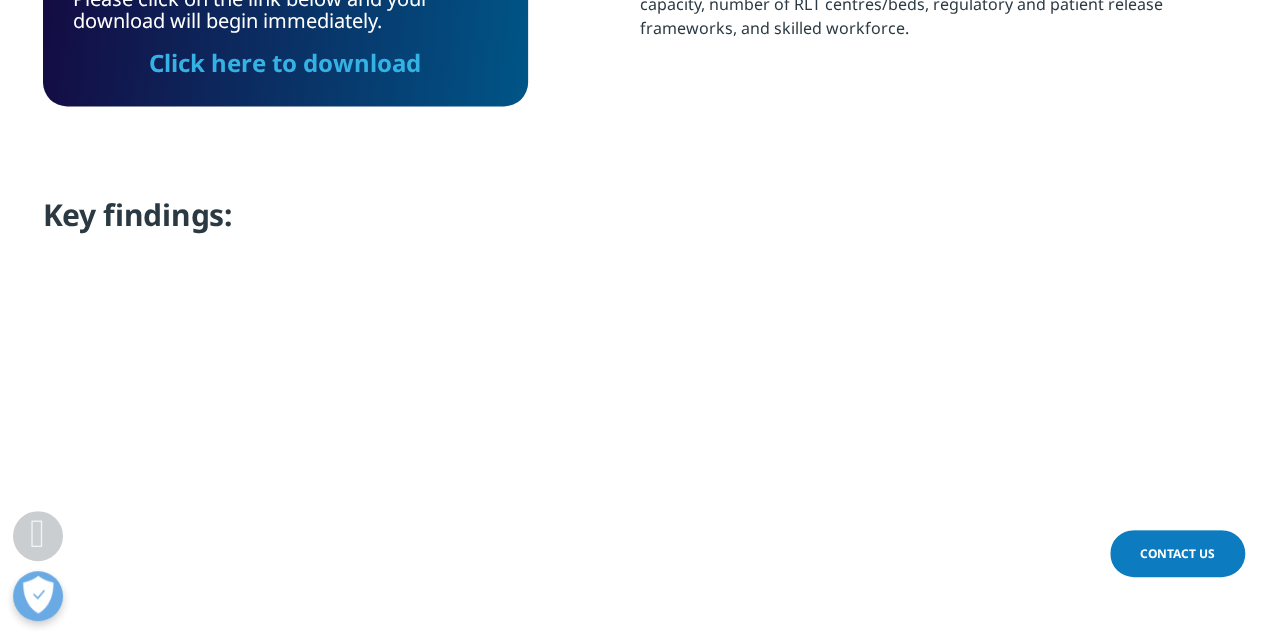 click on "Click here to download" at bounding box center [285, 62] 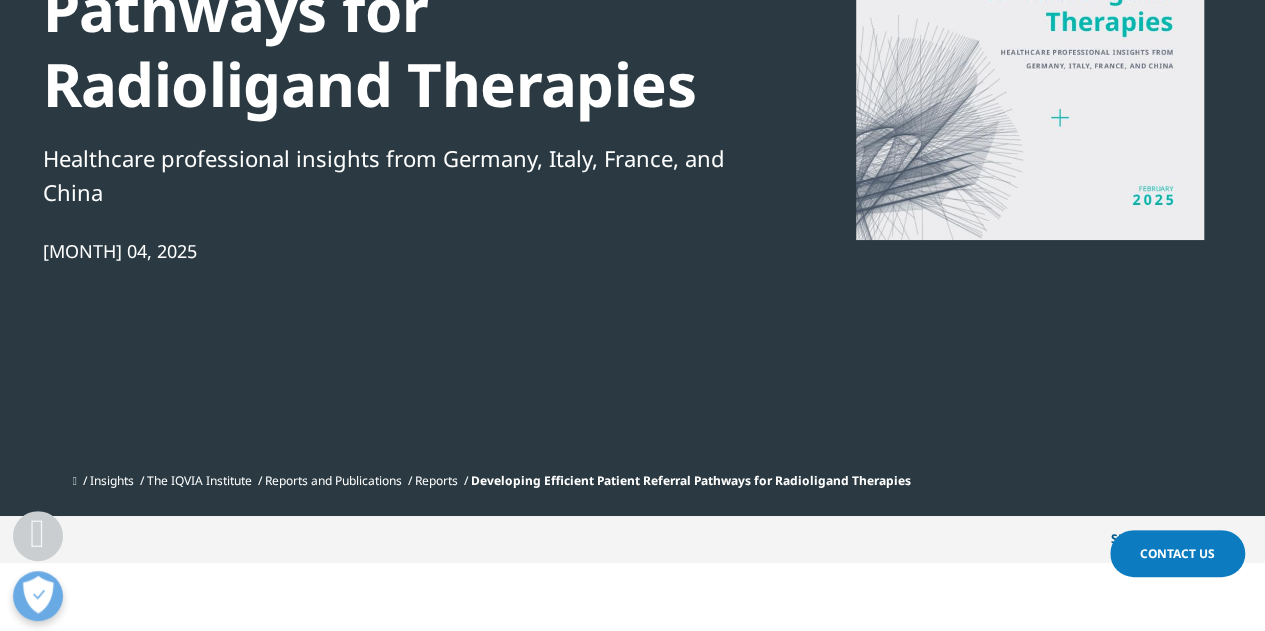 scroll, scrollTop: 0, scrollLeft: 0, axis: both 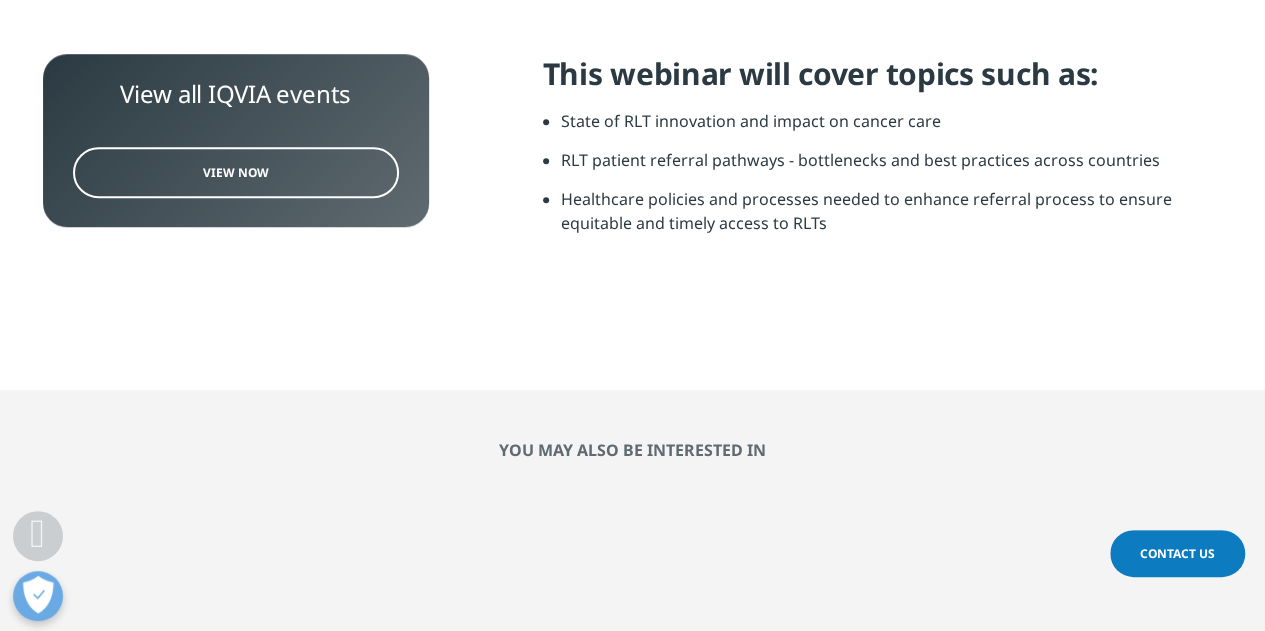 click on "View Now" at bounding box center [236, 172] 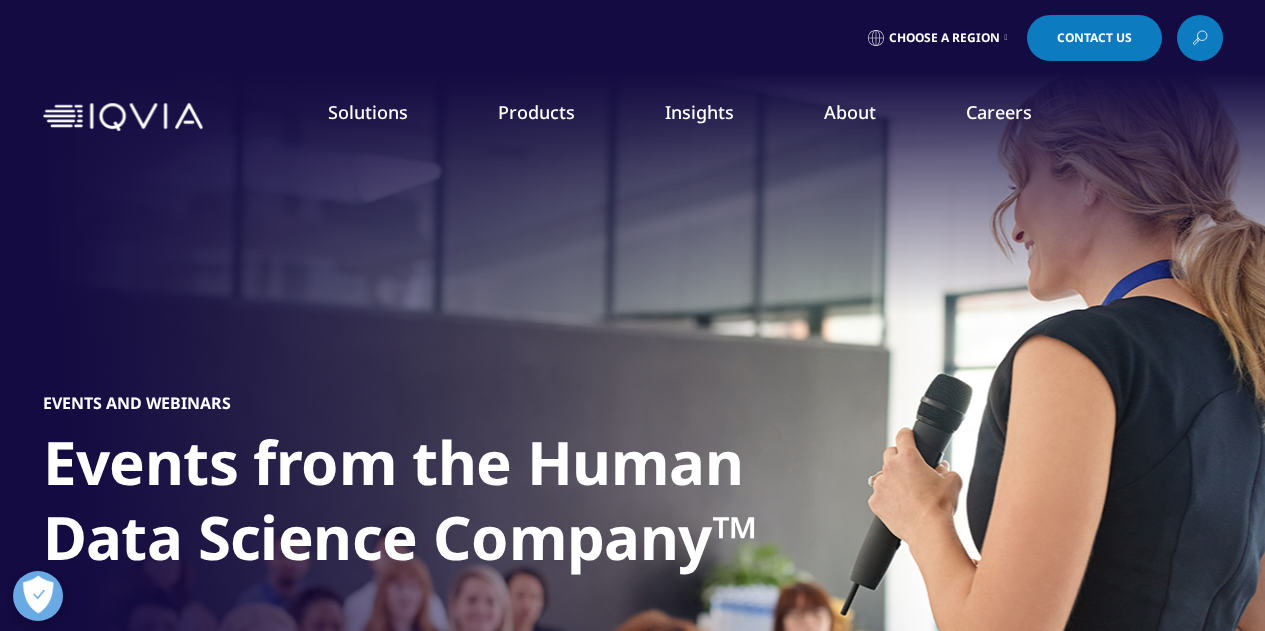 scroll, scrollTop: 0, scrollLeft: 0, axis: both 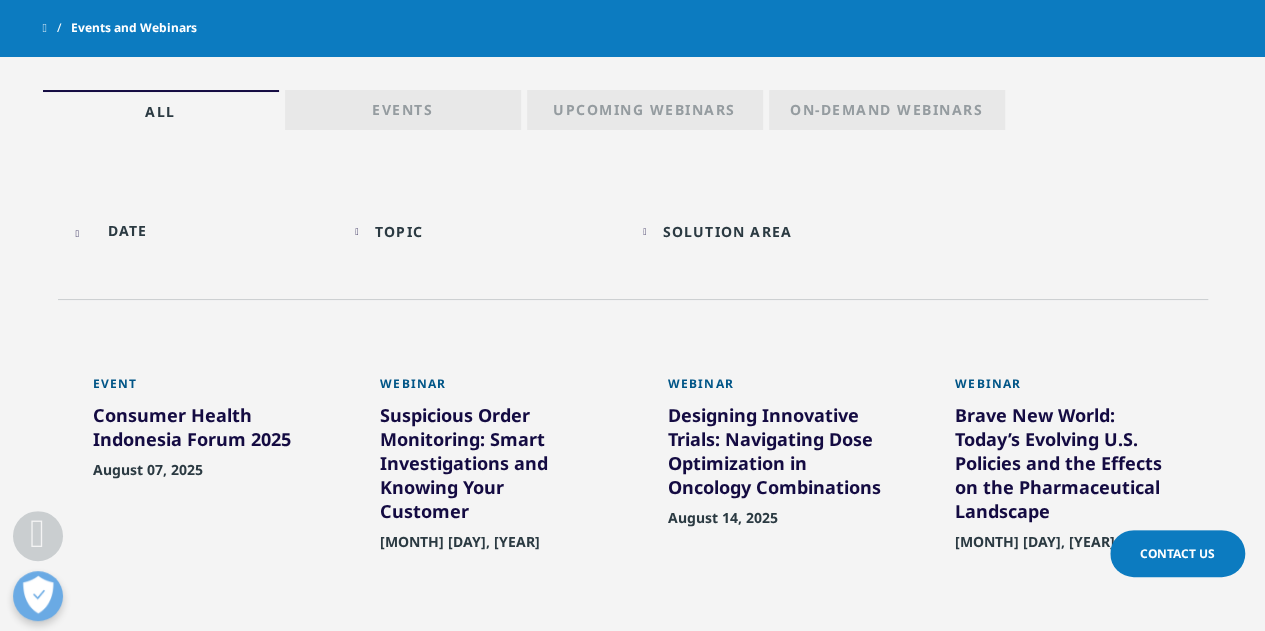 drag, startPoint x: 1272, startPoint y: 75, endPoint x: 1279, endPoint y: 307, distance: 232.10558 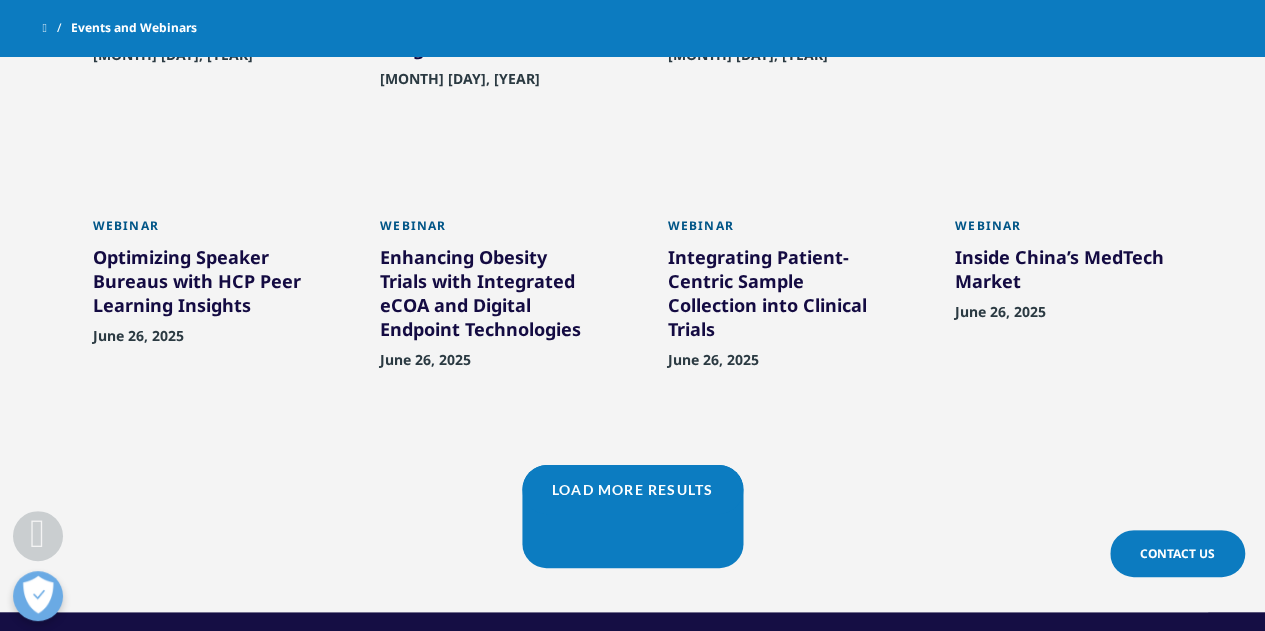 scroll, scrollTop: 1718, scrollLeft: 0, axis: vertical 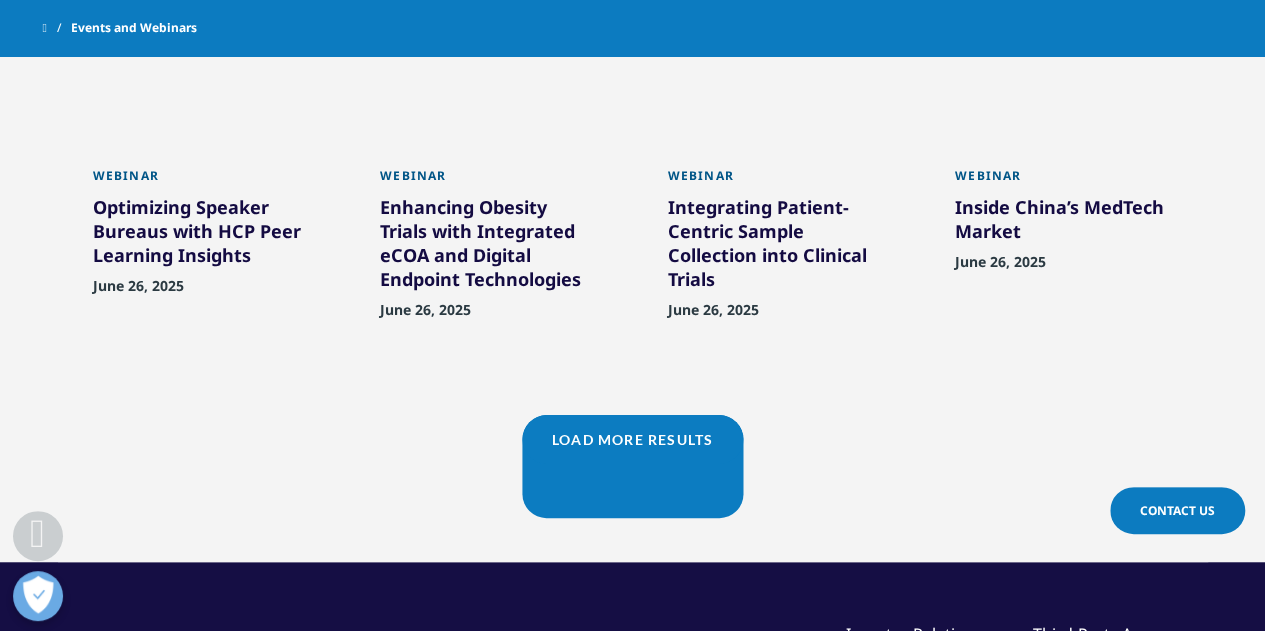 click on "Load More Results" at bounding box center (632, 466) 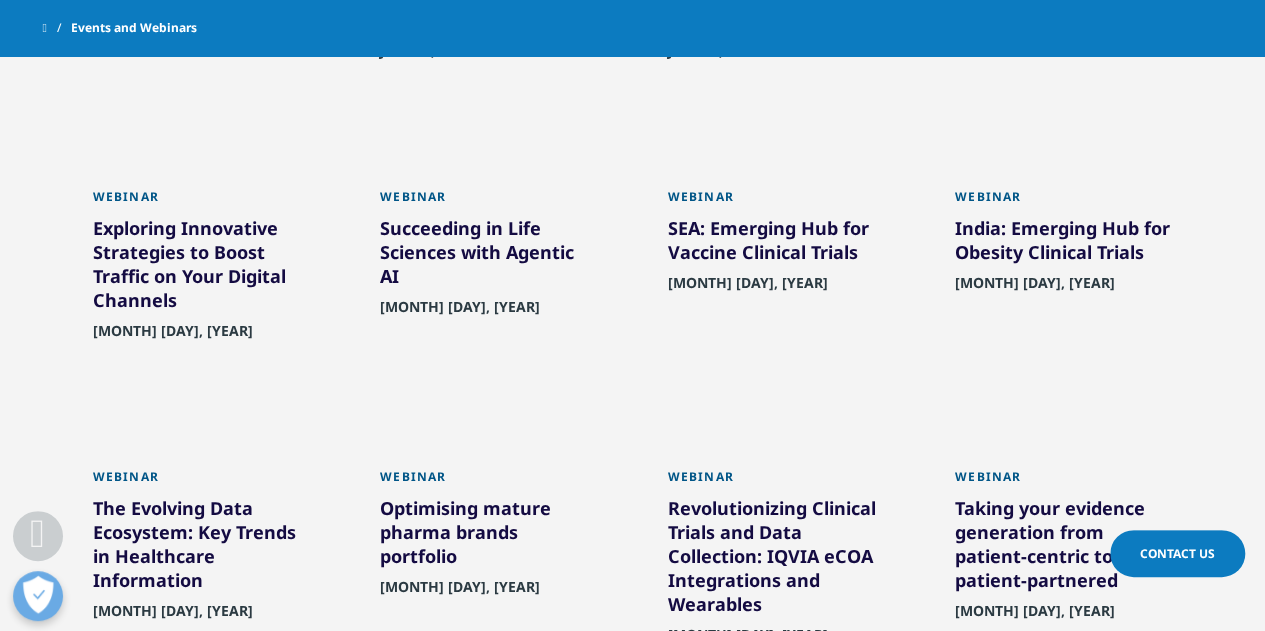 scroll, scrollTop: 1980, scrollLeft: 0, axis: vertical 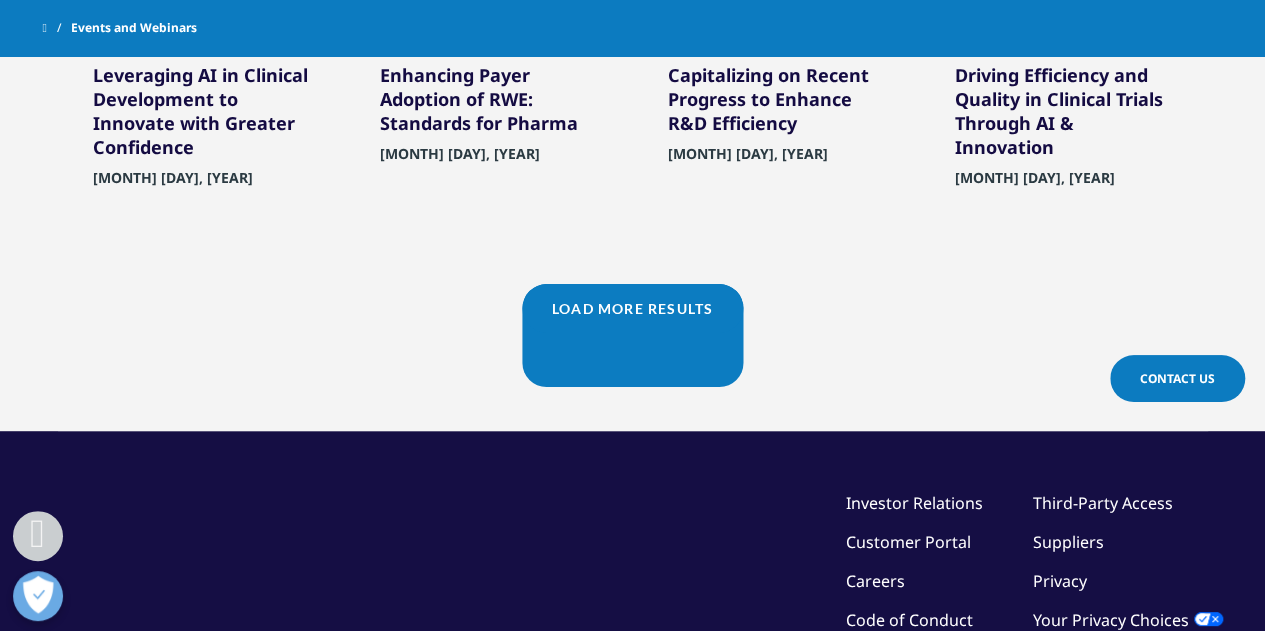 click on "Load More Results" at bounding box center (632, 308) 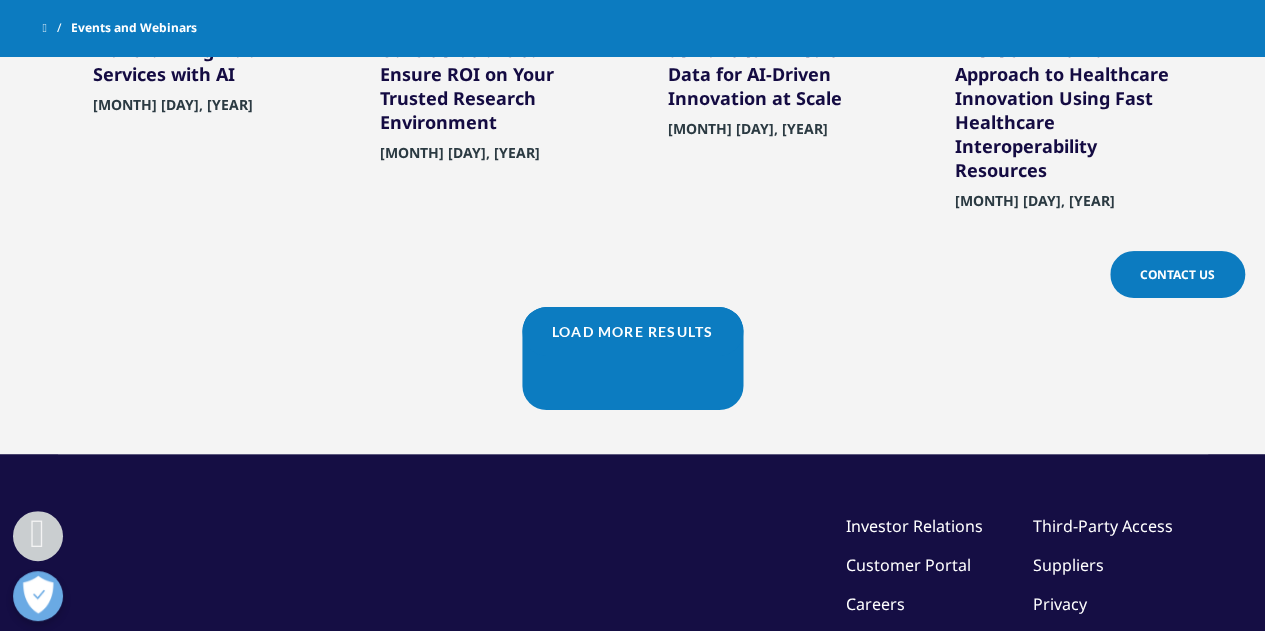 scroll, scrollTop: 3770, scrollLeft: 0, axis: vertical 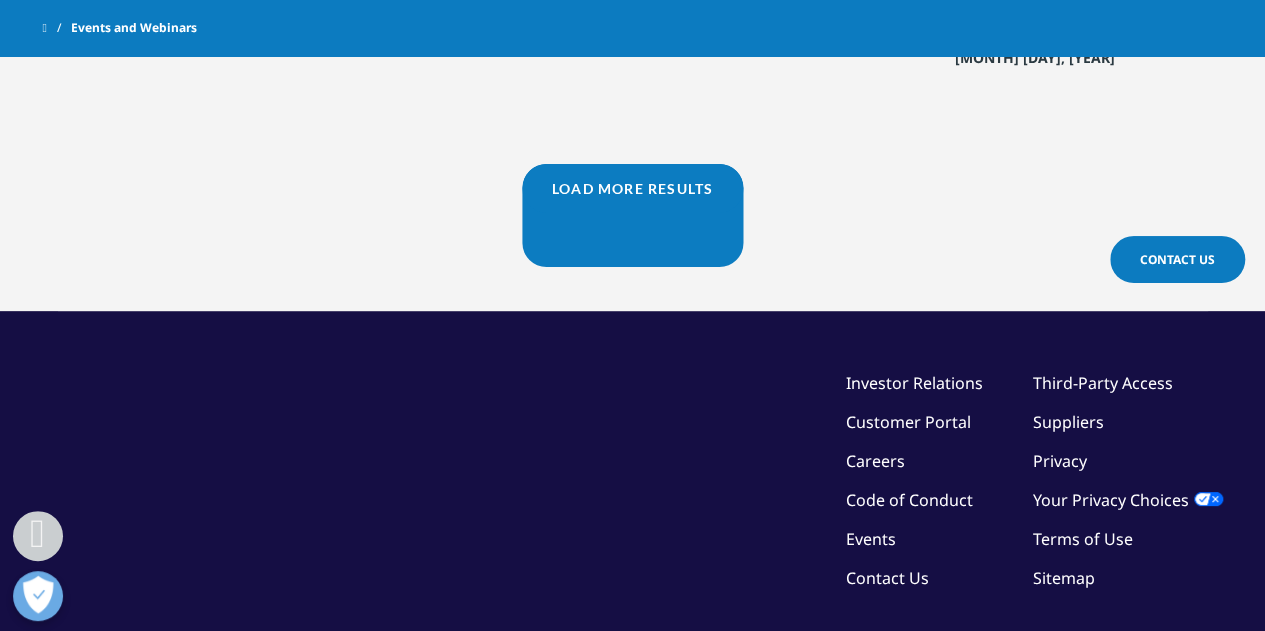 click on "Load More Results" at bounding box center (632, 215) 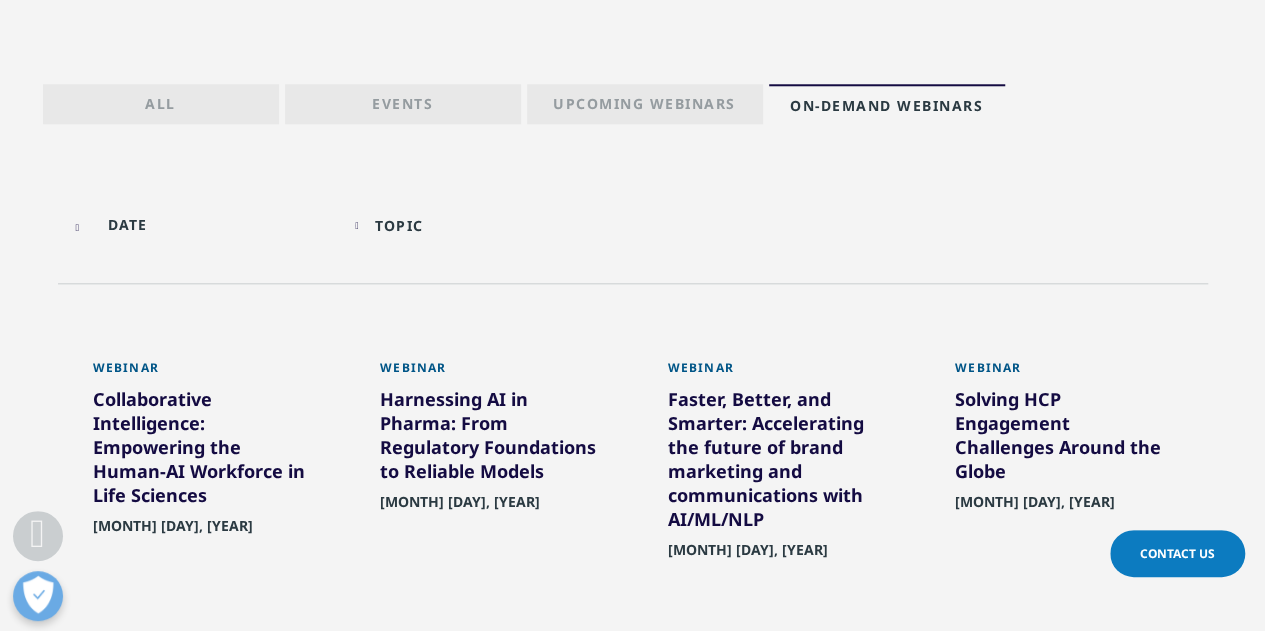 scroll, scrollTop: 762, scrollLeft: 0, axis: vertical 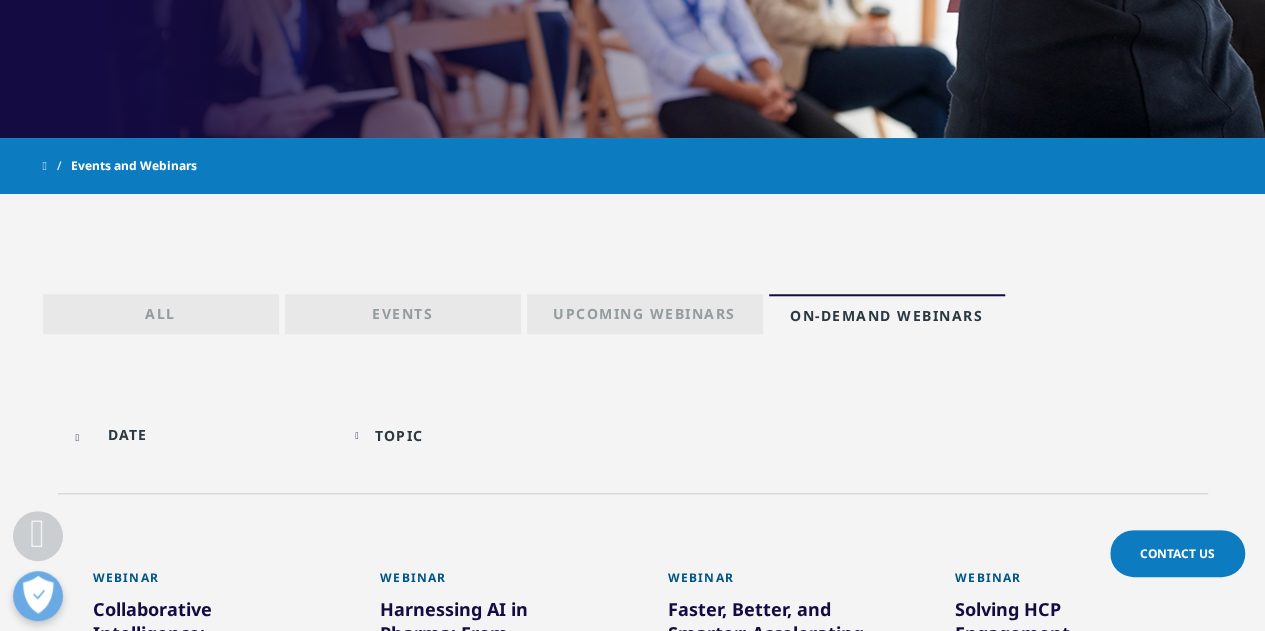 click on "Topic Loading Clear Or/And Operator" at bounding box center [489, 435] 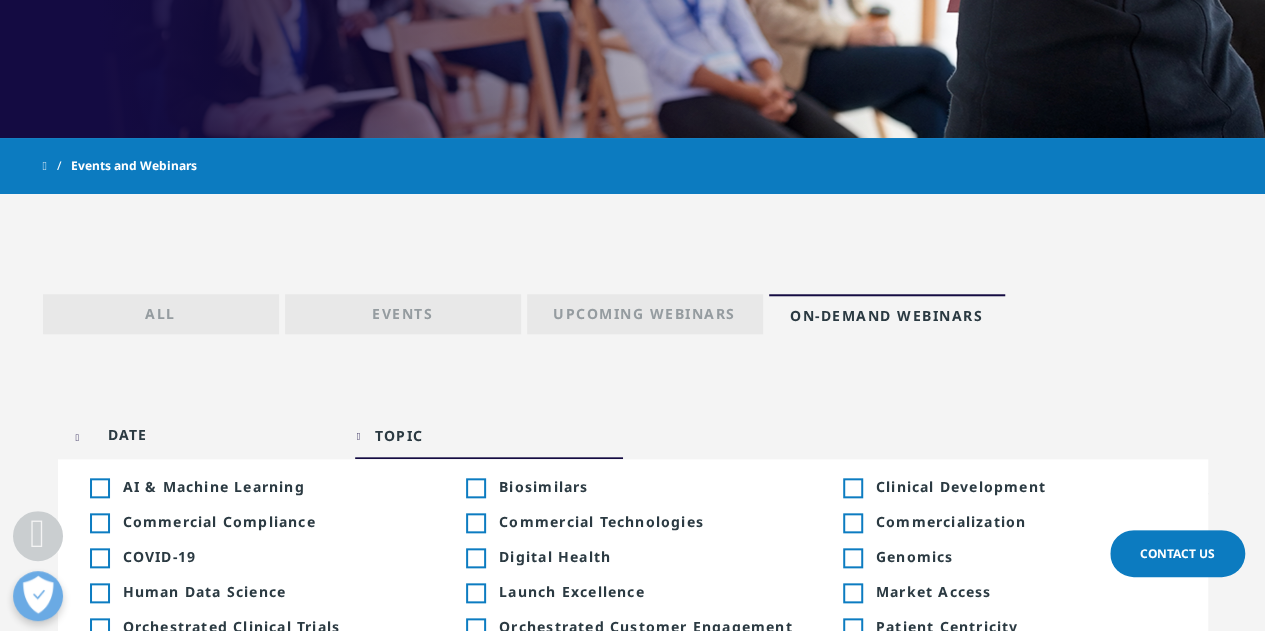 click at bounding box center (202, 434) 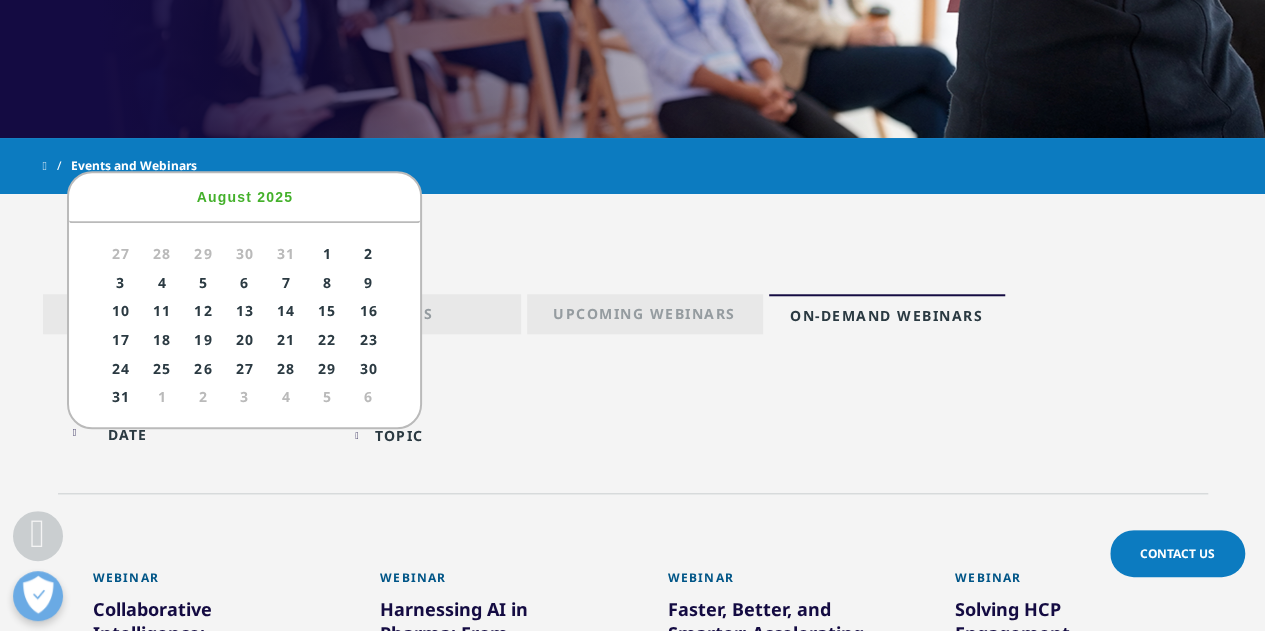 click on "Prev" at bounding box center (114, 196) 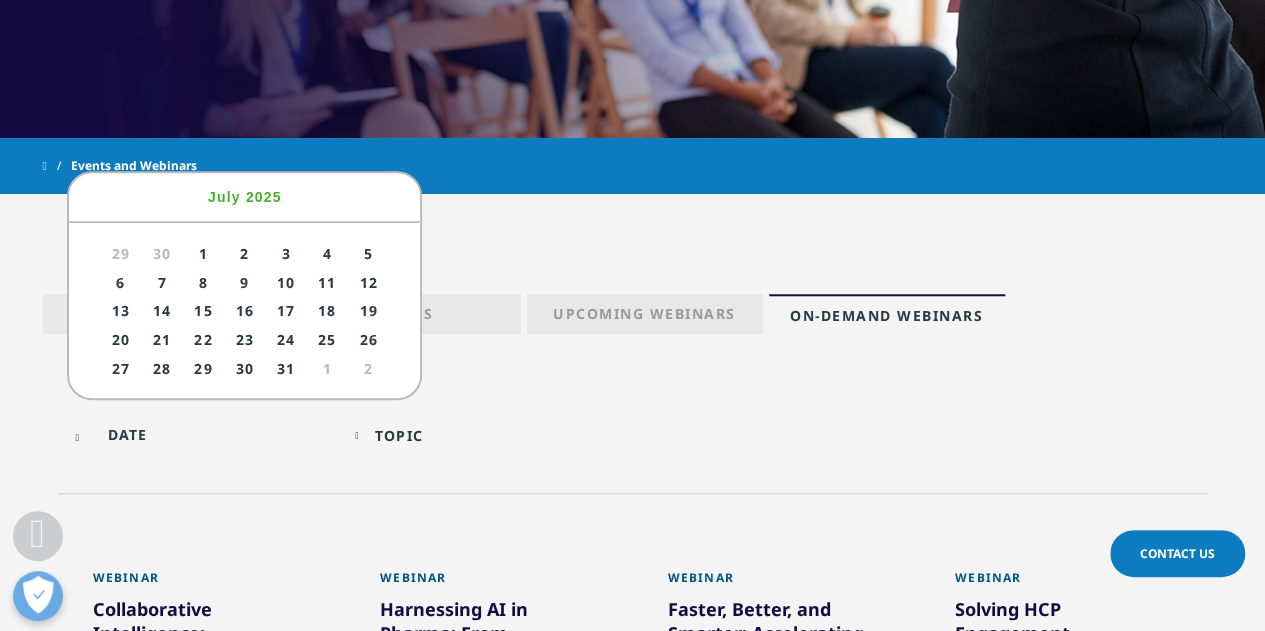 click on "Prev" at bounding box center (114, 196) 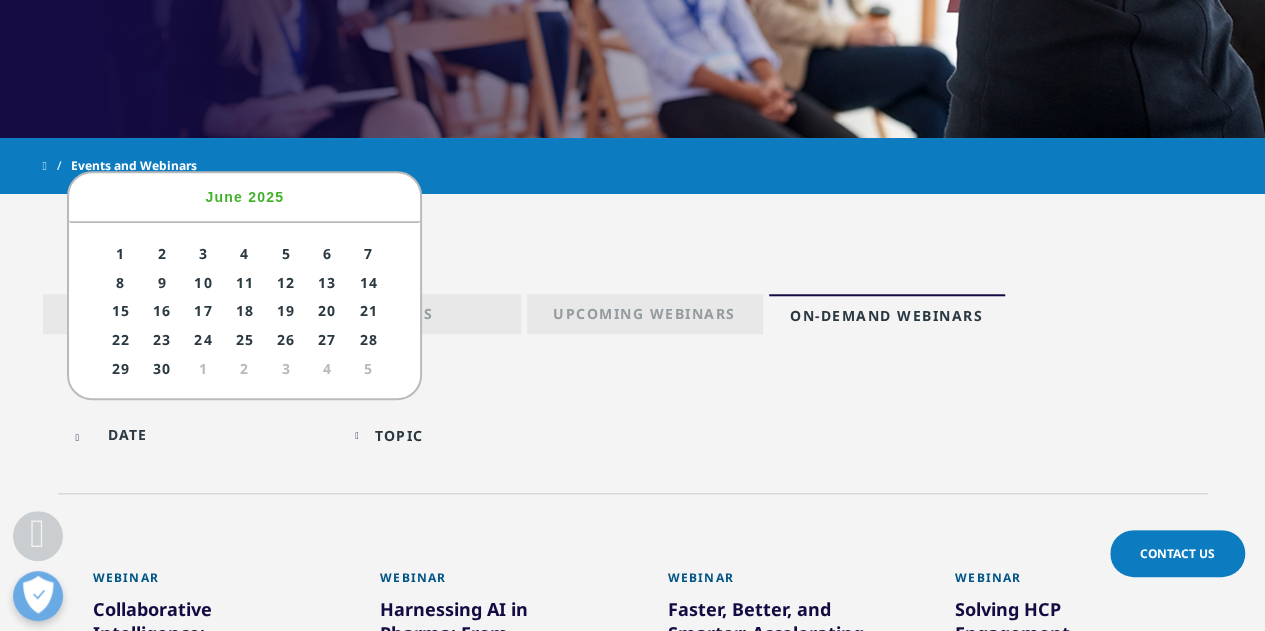 click on "Prev" at bounding box center [114, 196] 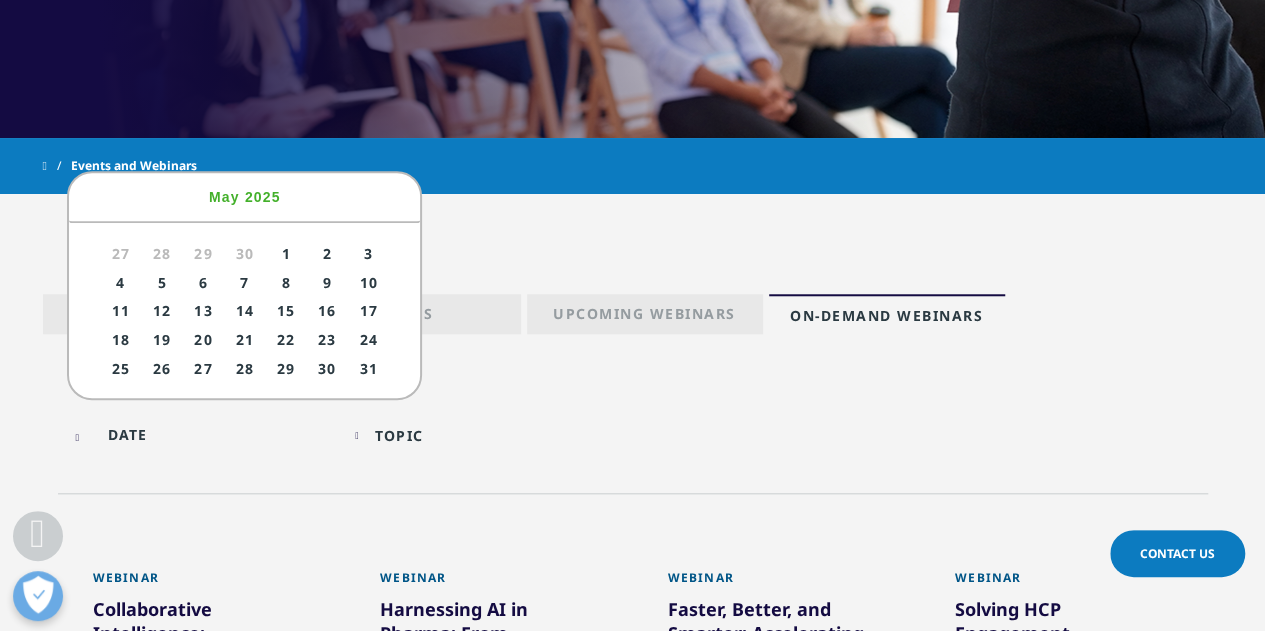 click on "Prev" at bounding box center (114, 196) 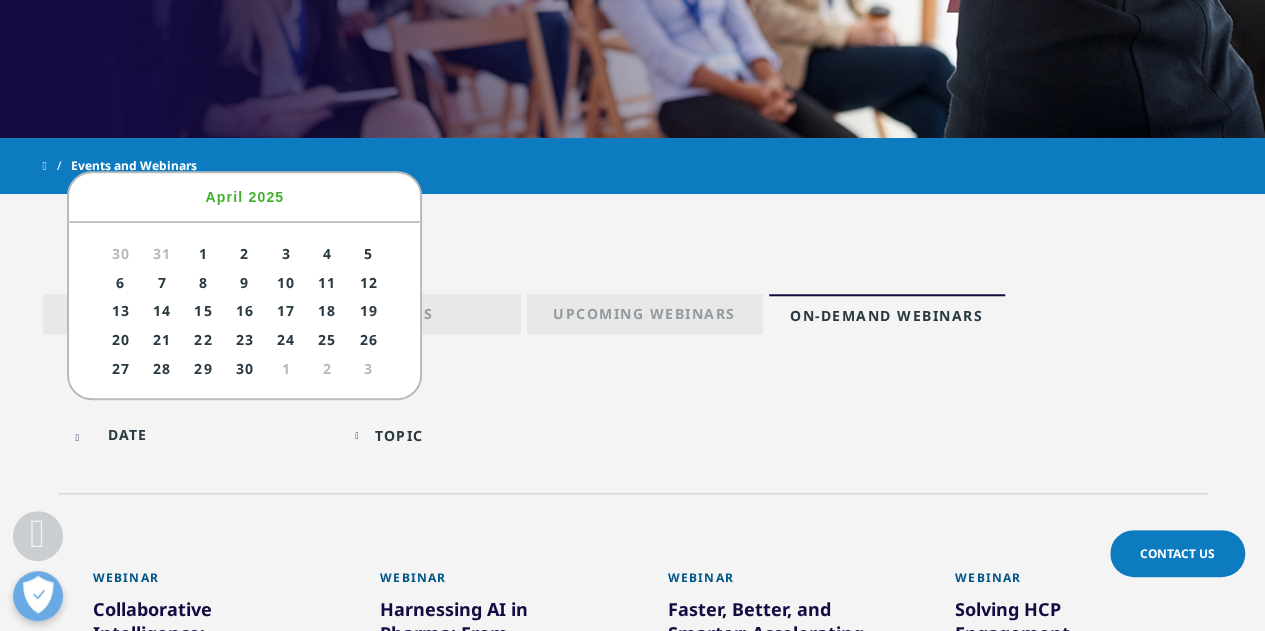 click on "Prev" at bounding box center (114, 196) 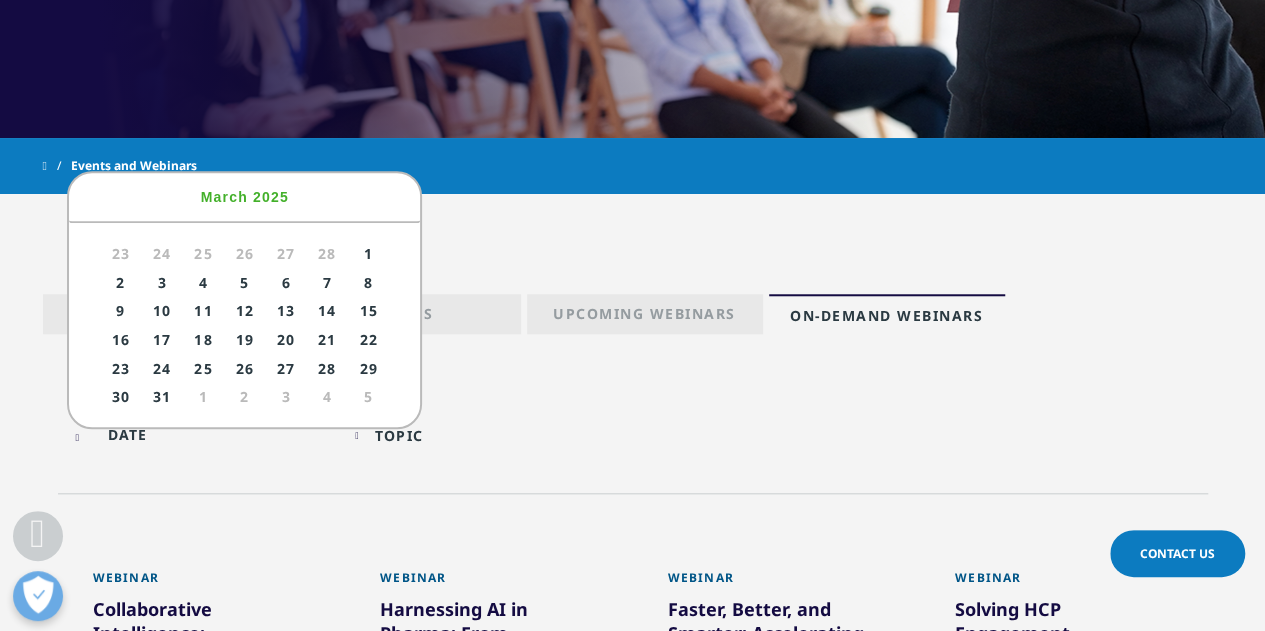 click on "Prev" at bounding box center (114, 196) 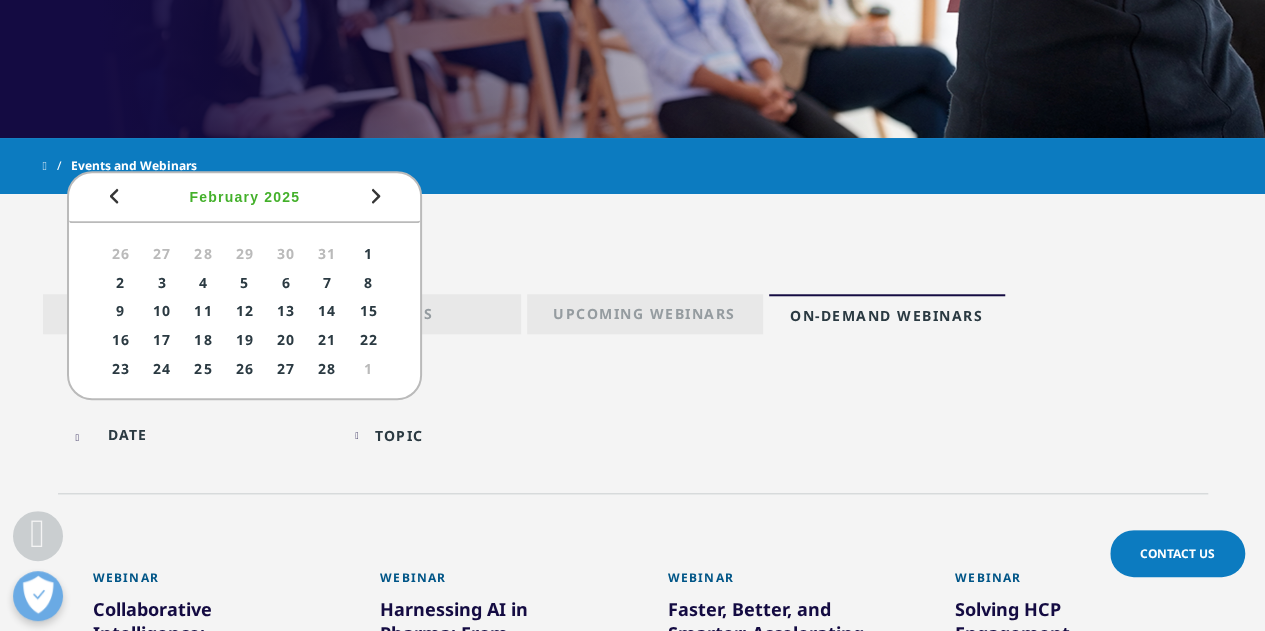 click on "6" at bounding box center (285, 282) 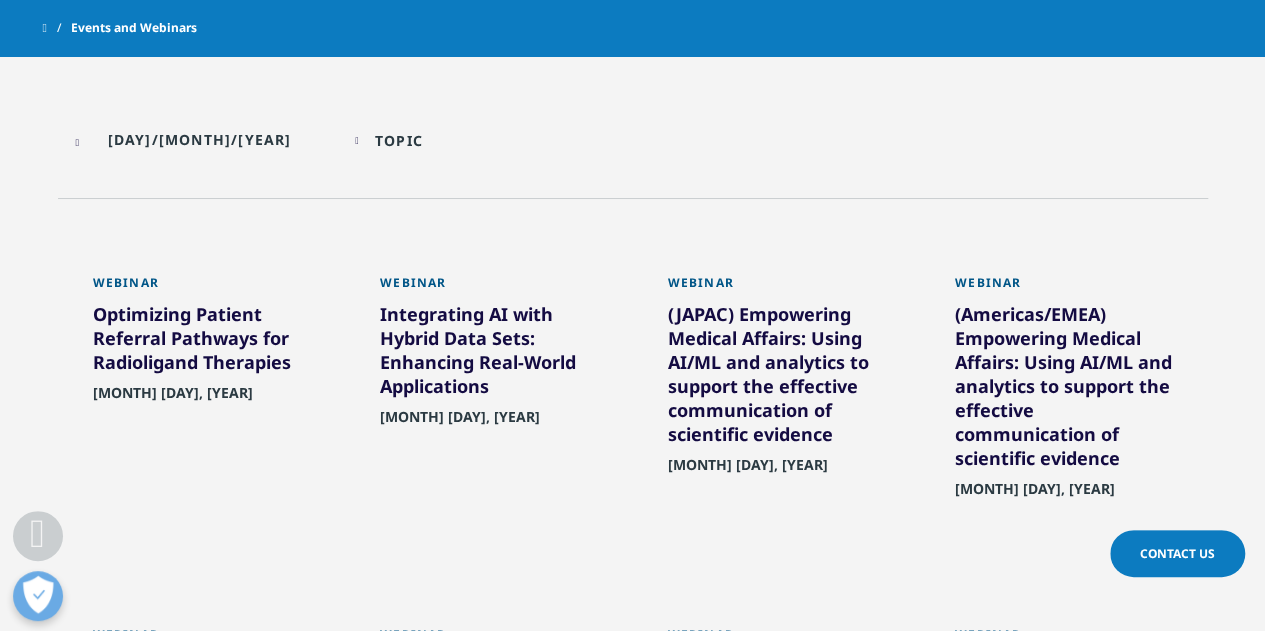 scroll, scrollTop: 1008, scrollLeft: 0, axis: vertical 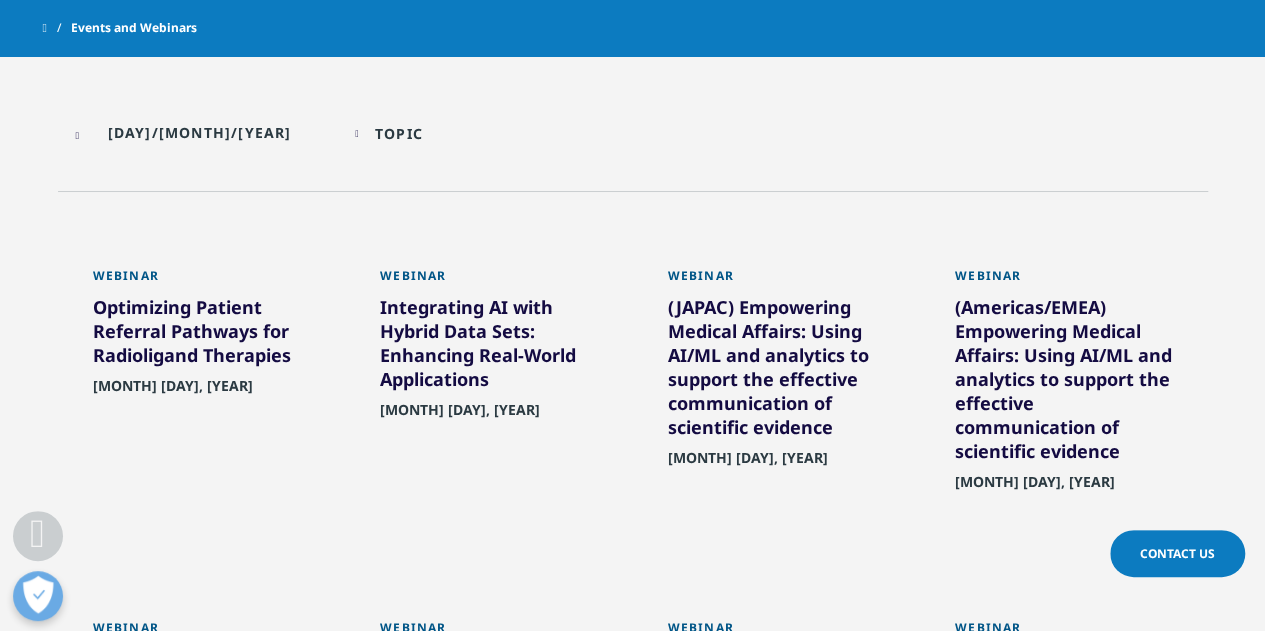 click on "Optimizing Patient Referral Pathways for Radioligand Therapies" at bounding box center (202, 335) 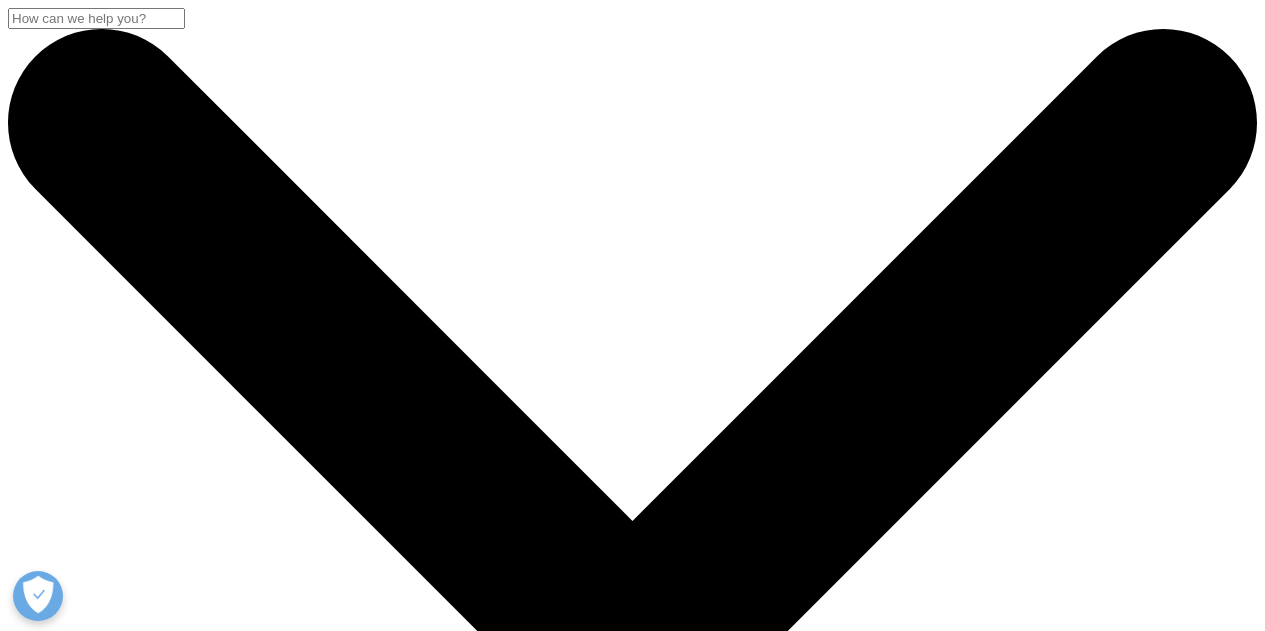 scroll, scrollTop: 0, scrollLeft: 0, axis: both 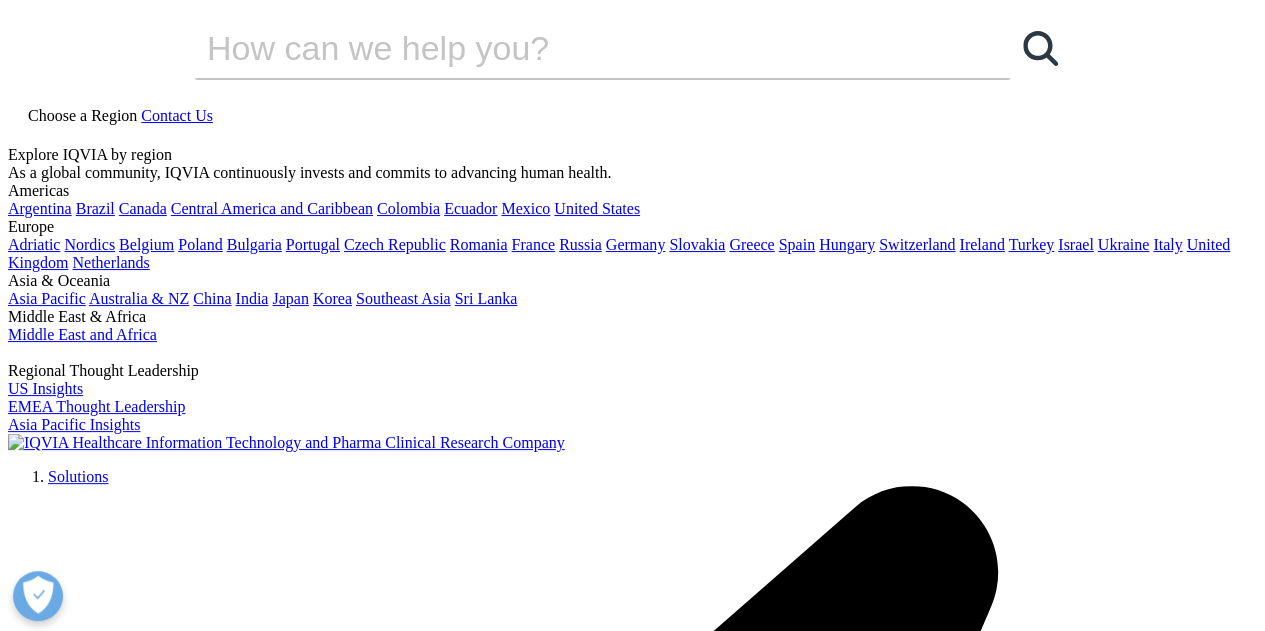click on "Register" at bounding box center [34, 15813] 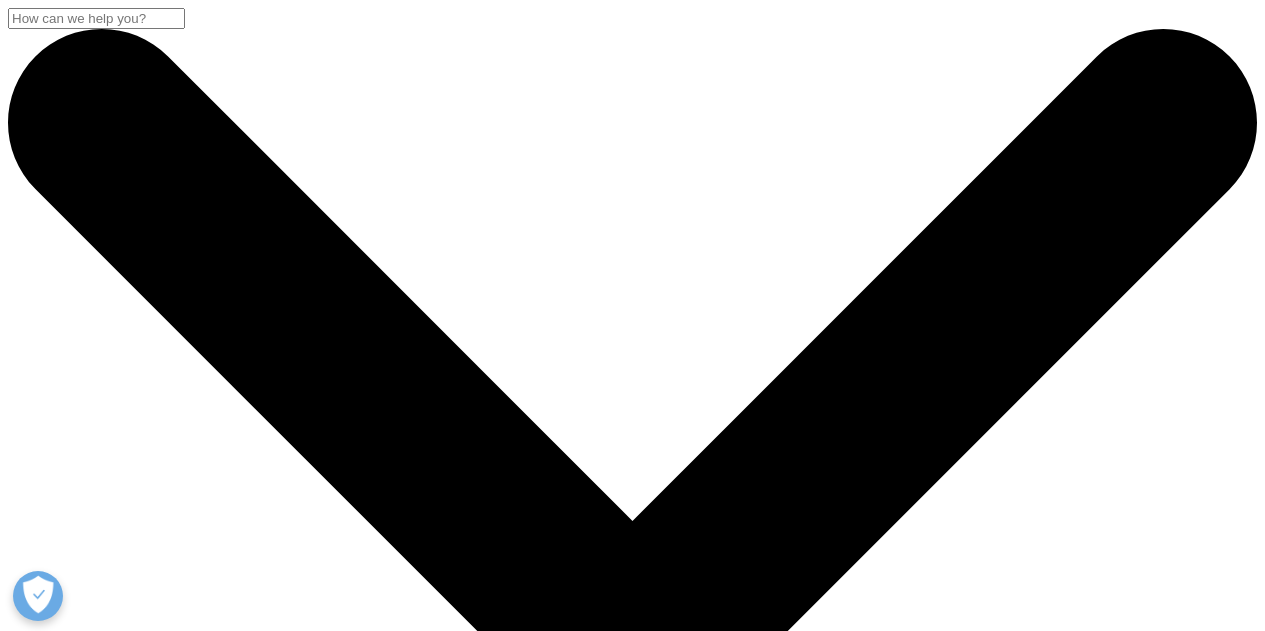 scroll, scrollTop: 1008, scrollLeft: 0, axis: vertical 